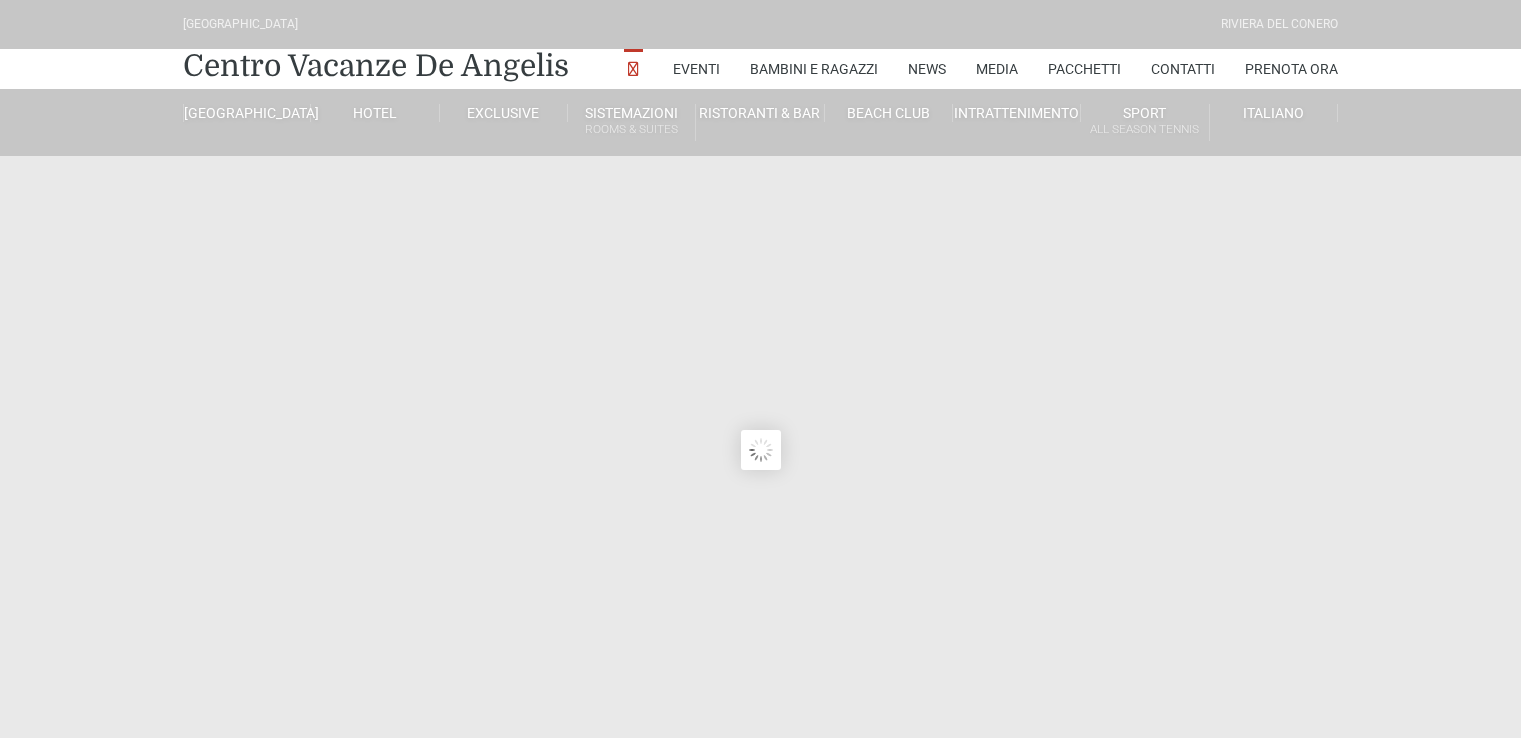 scroll, scrollTop: 0, scrollLeft: 0, axis: both 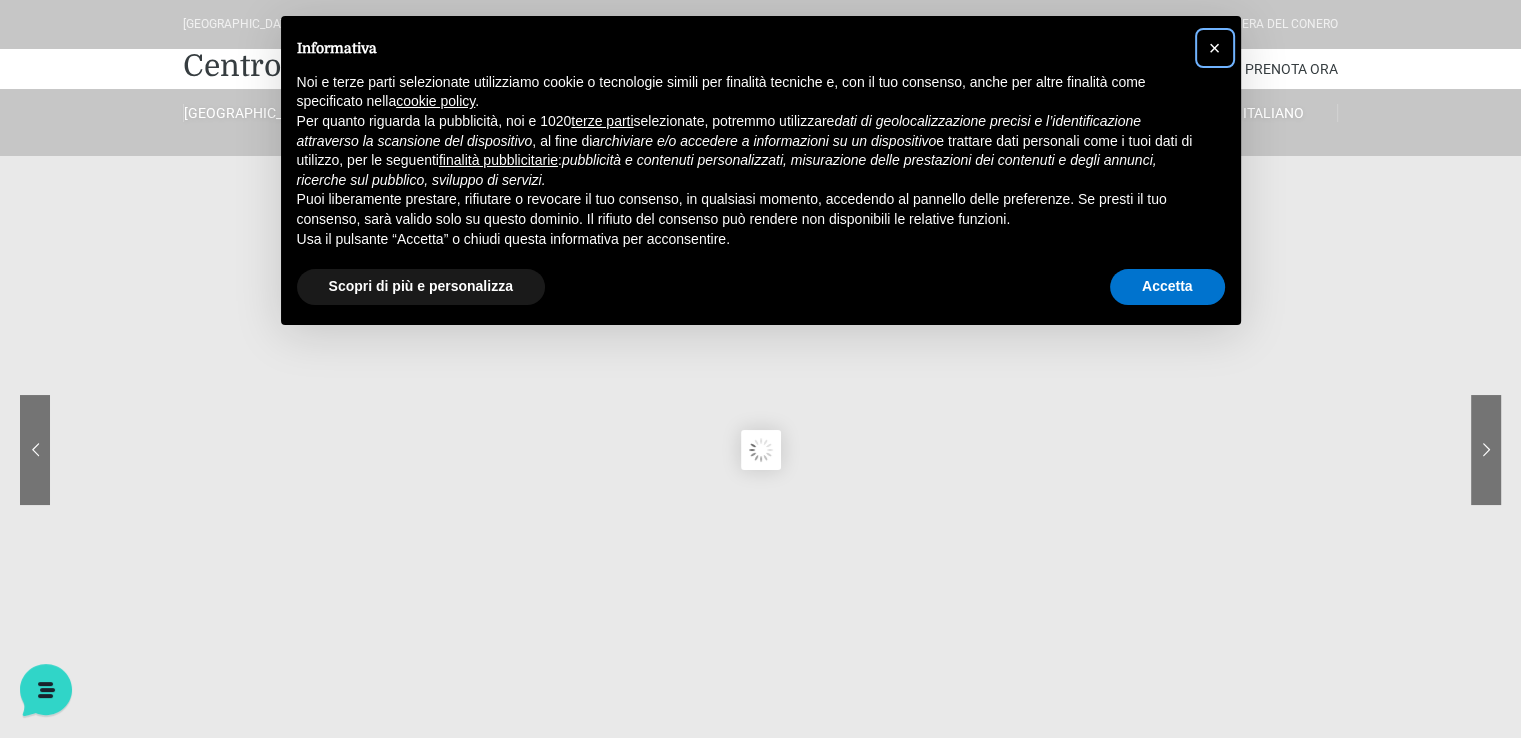 click on "×" at bounding box center [1215, 48] 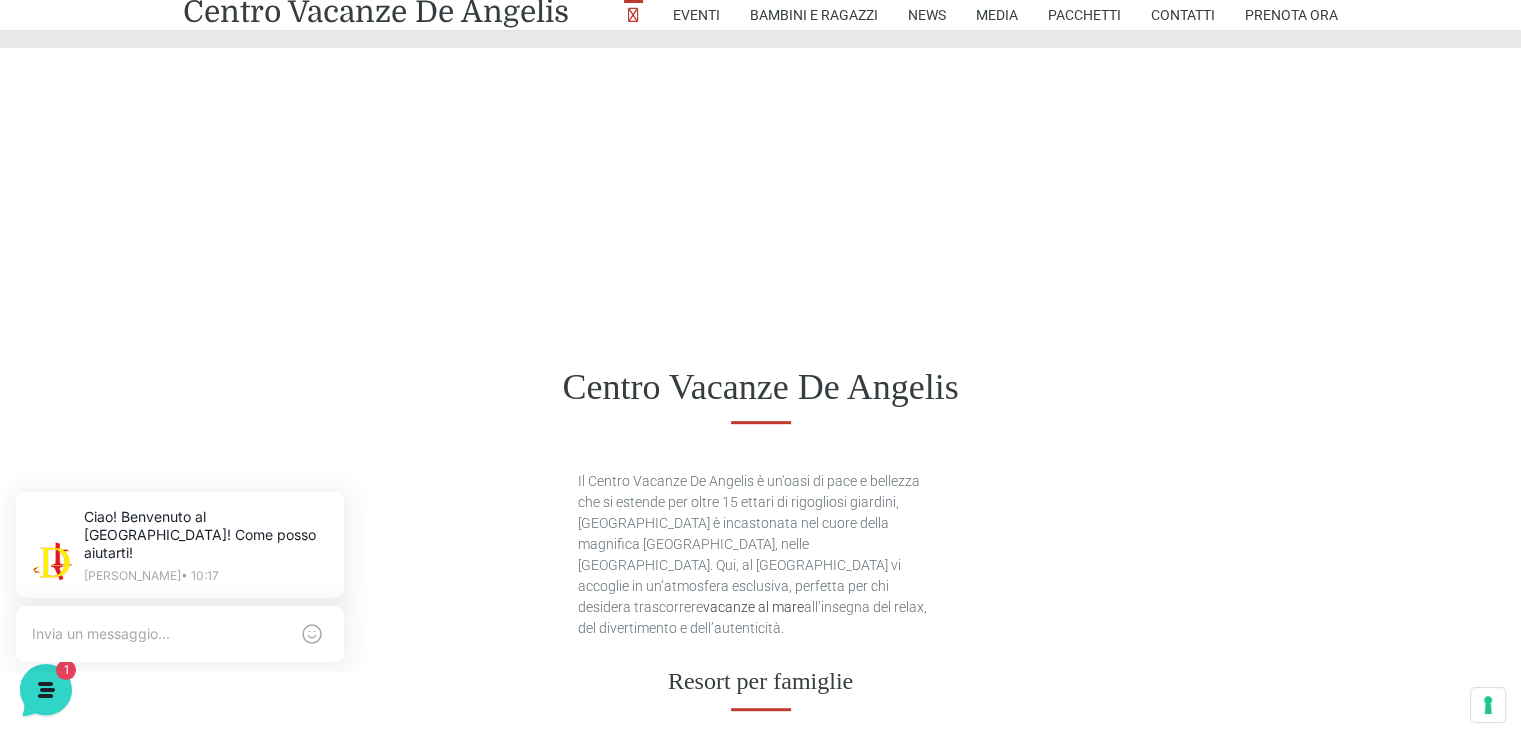 scroll, scrollTop: 879, scrollLeft: 0, axis: vertical 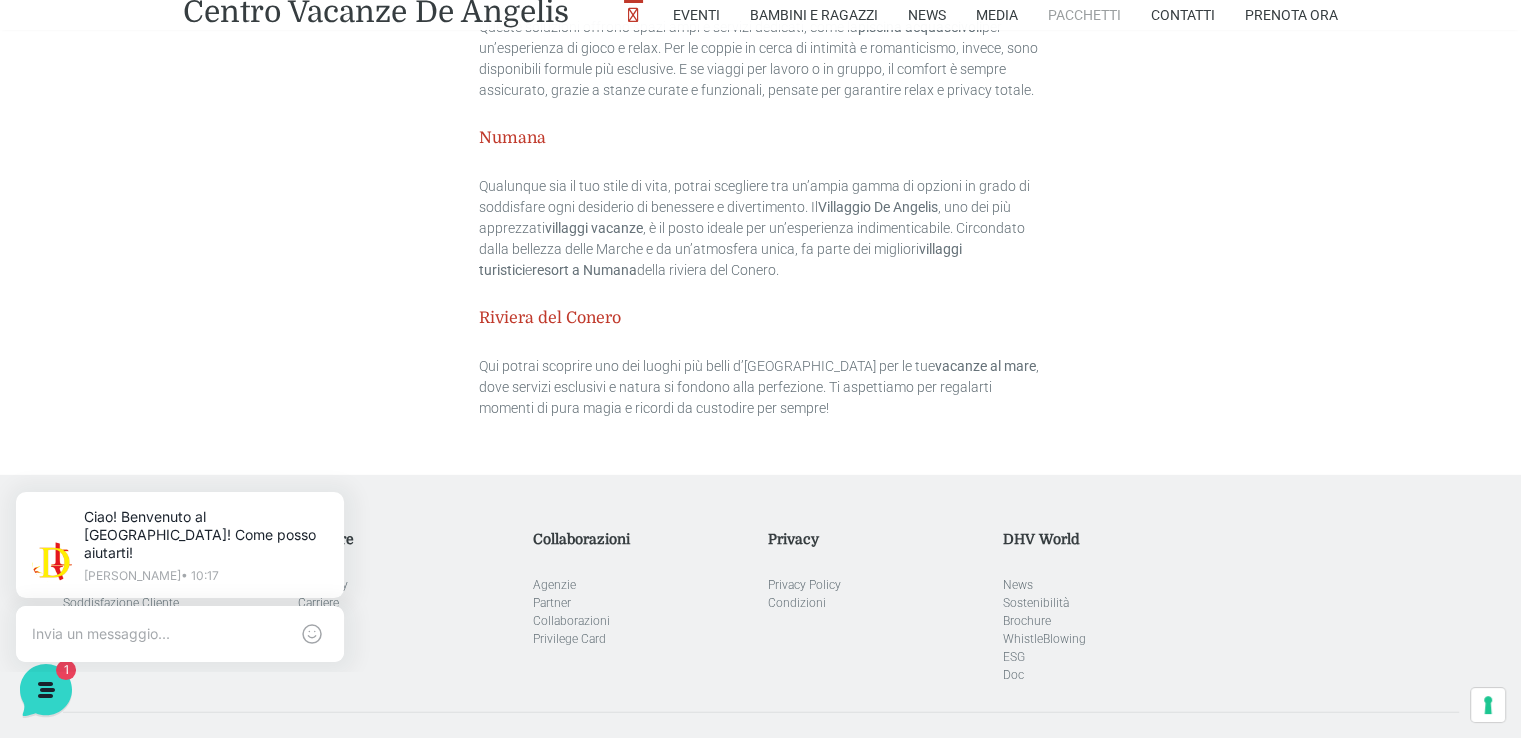 click on "Pacchetti" at bounding box center [1084, 15] 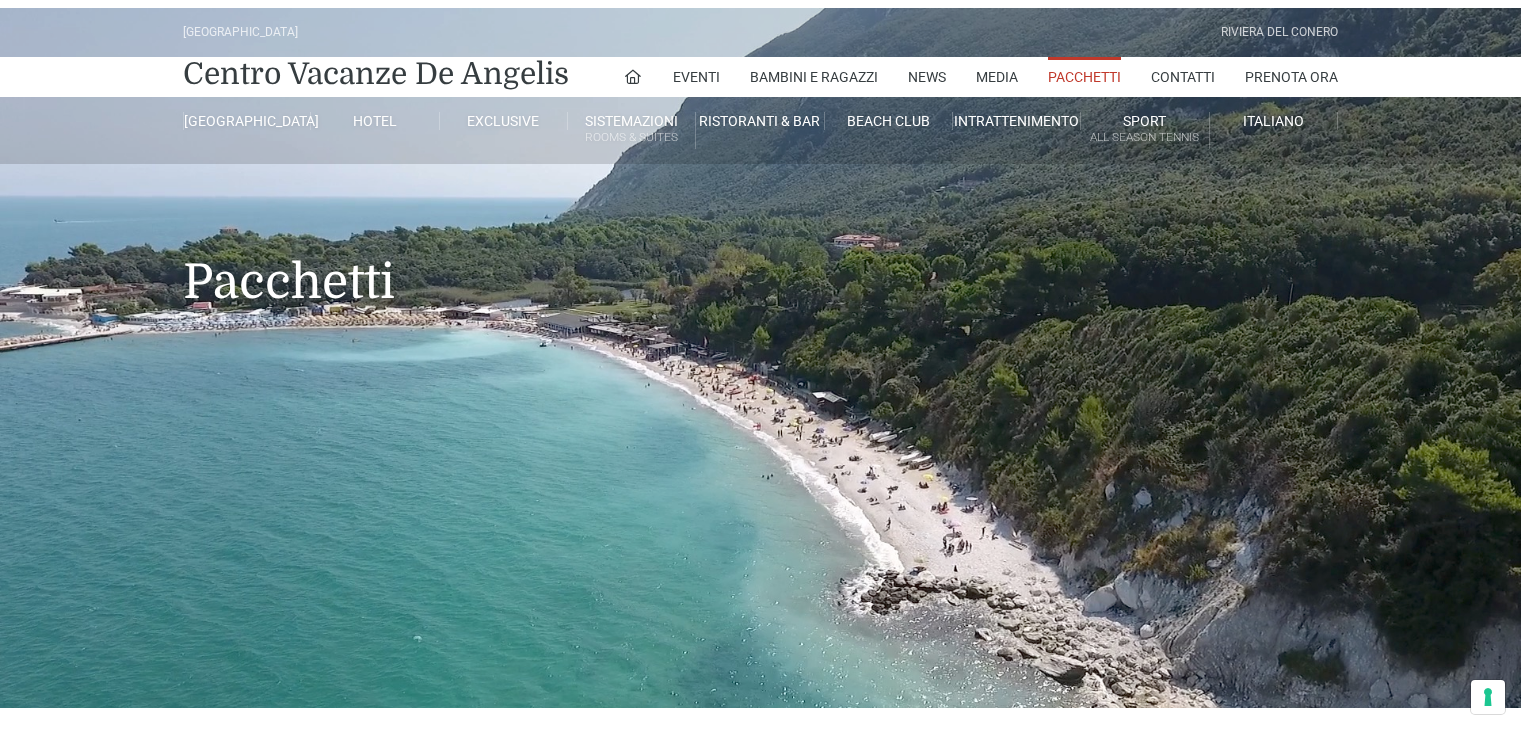 scroll, scrollTop: 0, scrollLeft: 0, axis: both 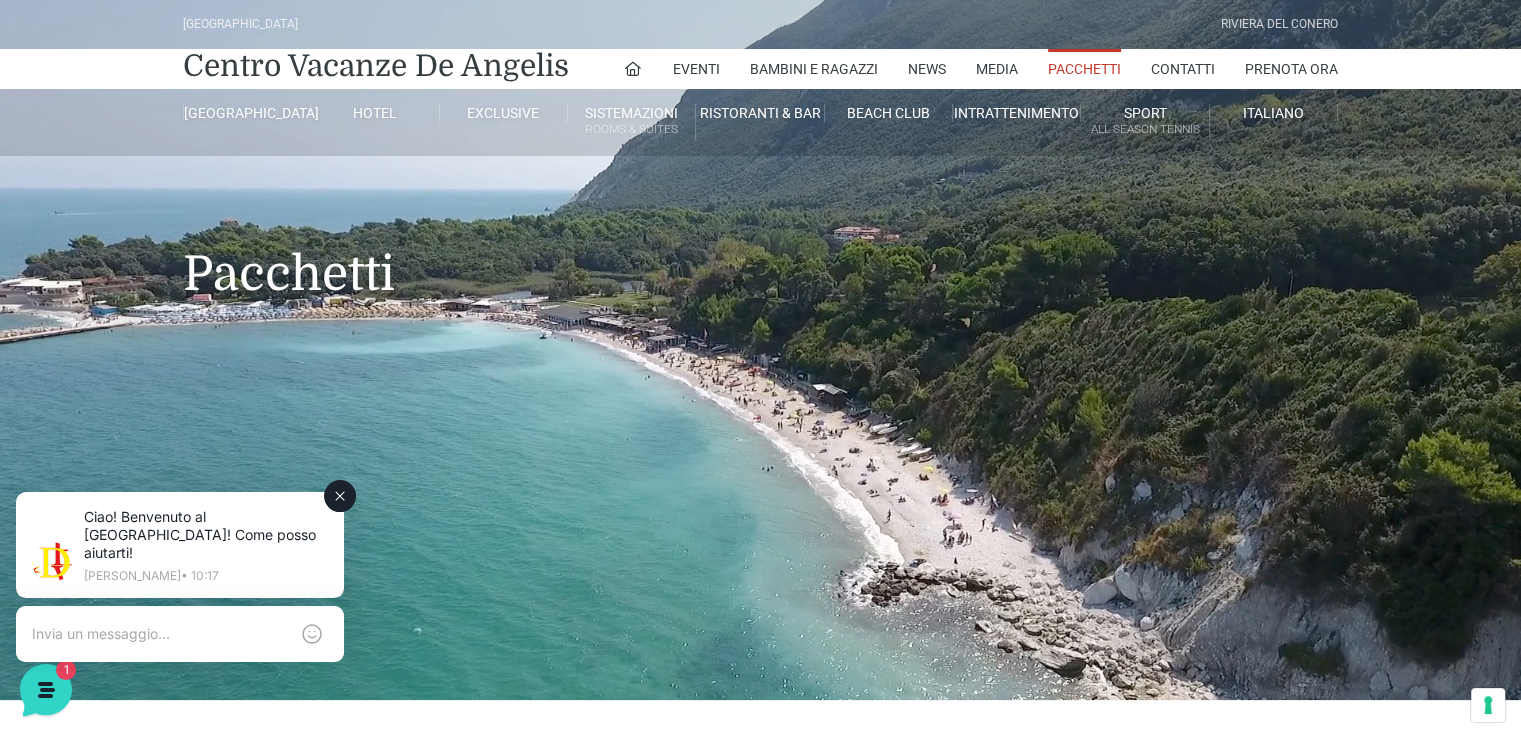 click at bounding box center (160, 634) 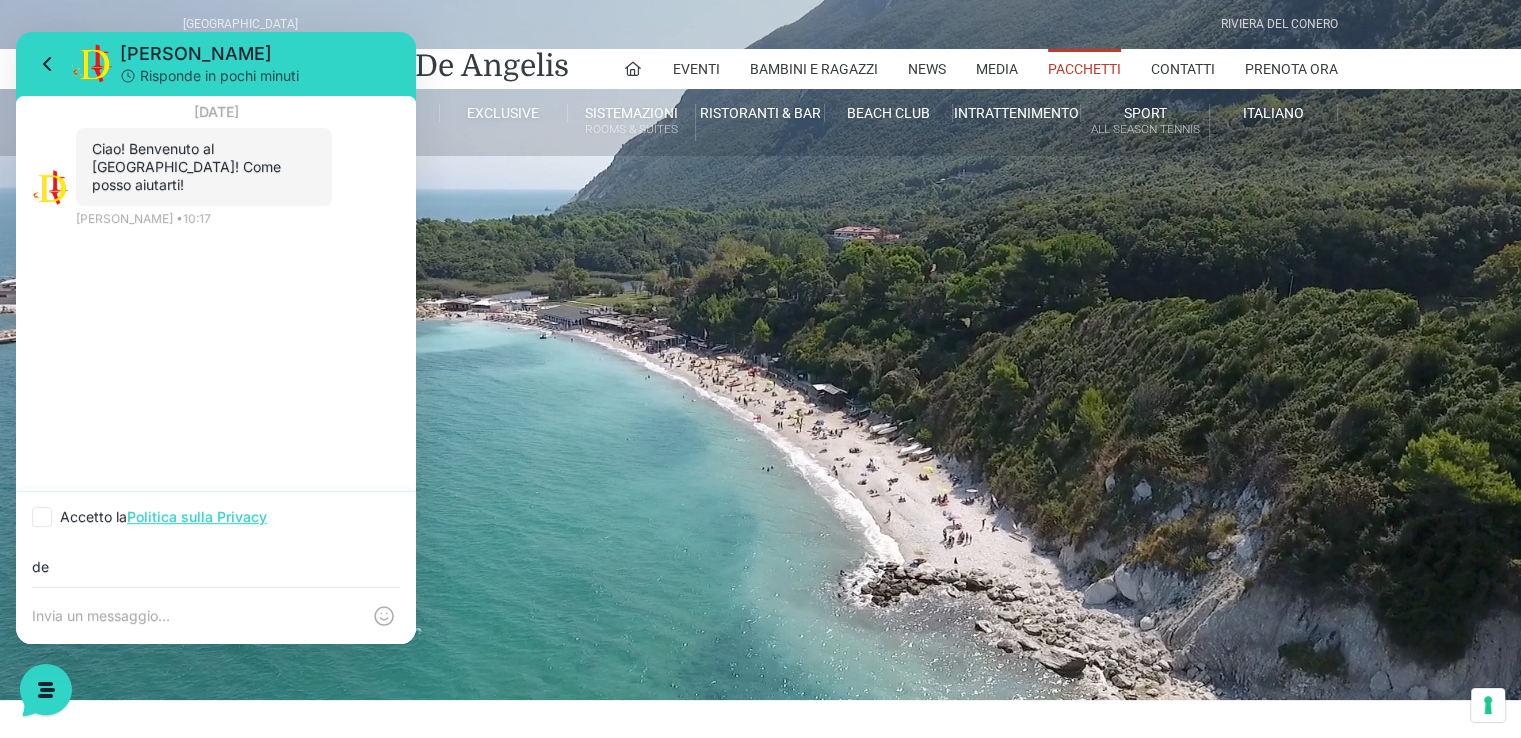 type on "d" 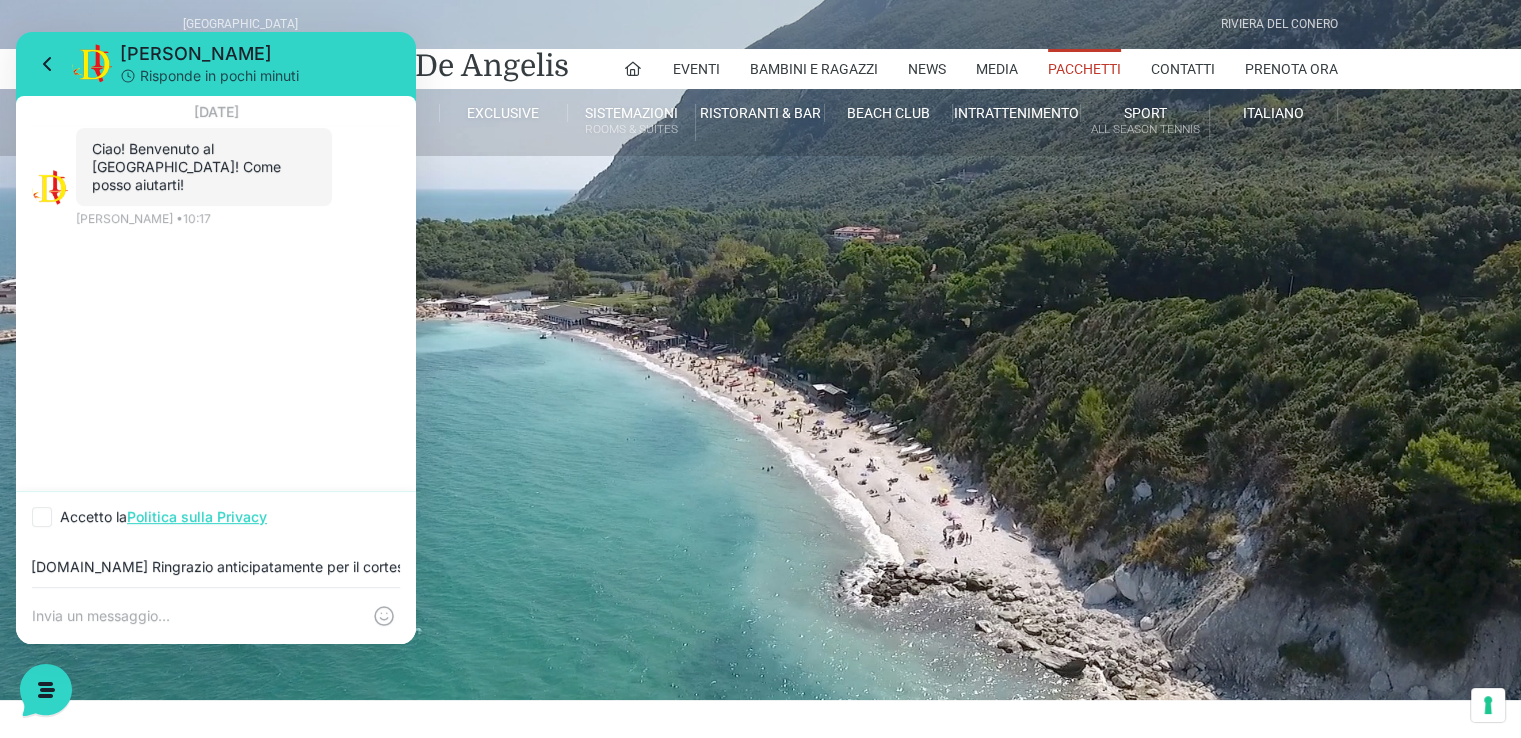 scroll, scrollTop: 0, scrollLeft: 1127, axis: horizontal 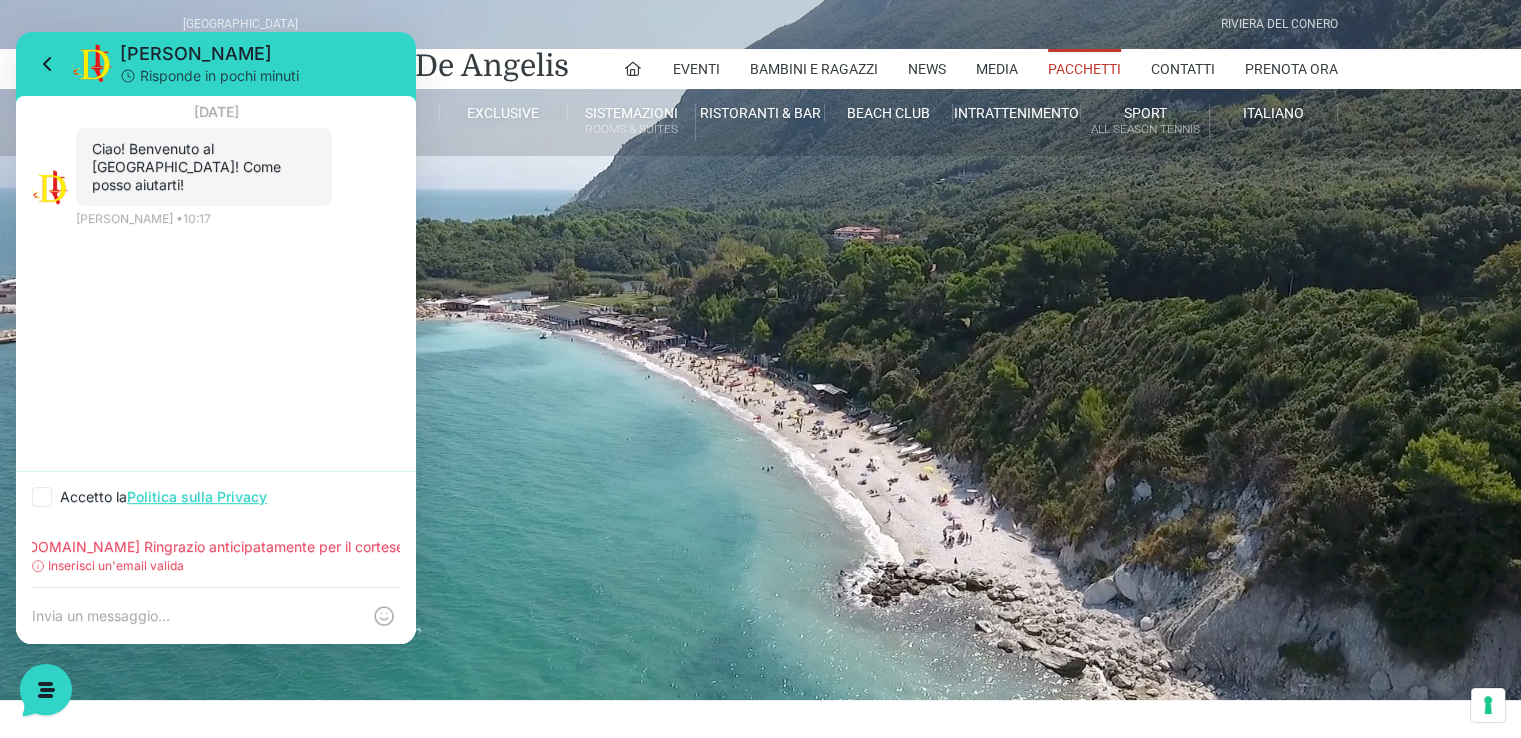 type on "ciao! avrei bisogno di un preventivo per un soggiorno dal 19 al 30 agosto per 3 adulti e un ragazzo di 14 anni in formula mezza pensione. La mia mail : gioaled@alice.it Ringrazio anticipatamente per il cortese riscontro. Cordialità" 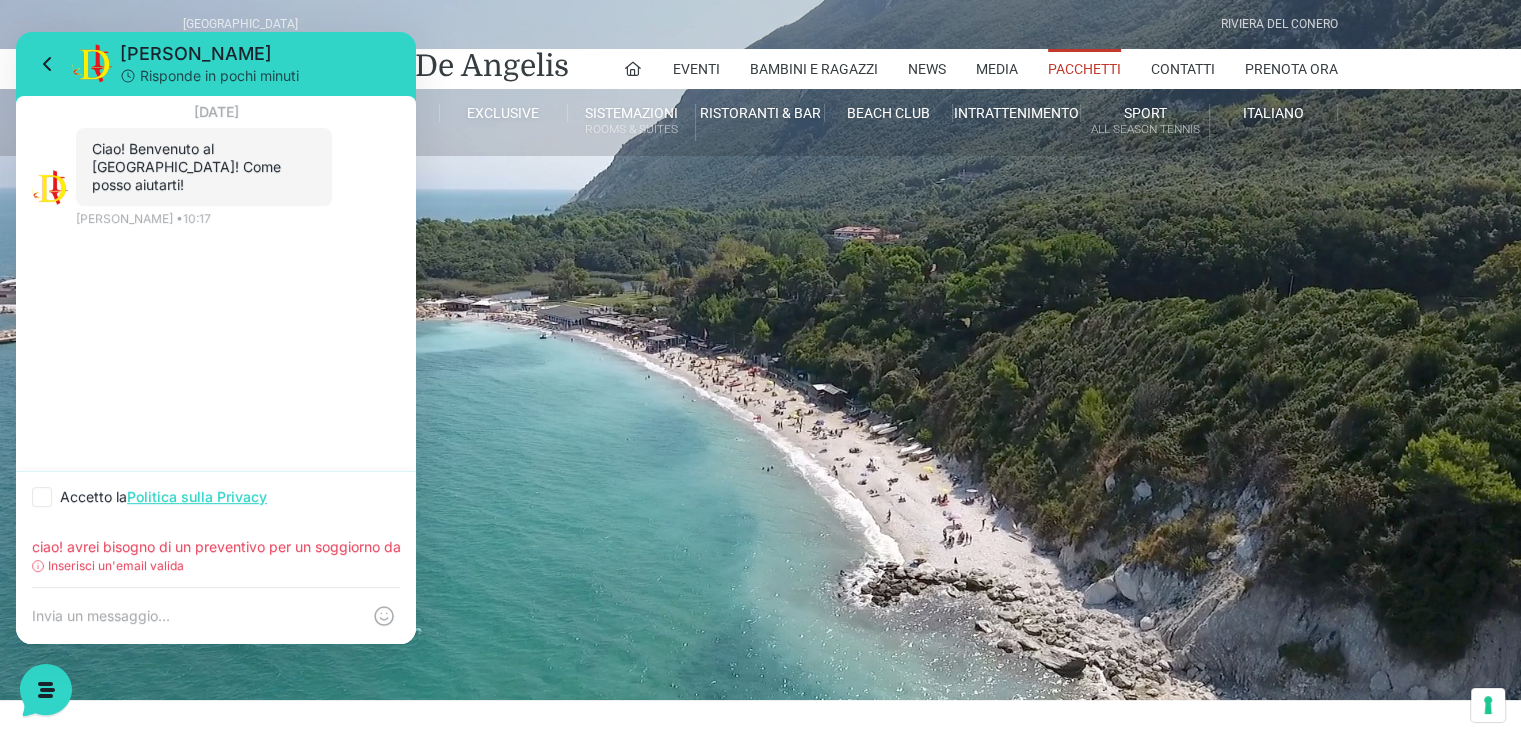 click 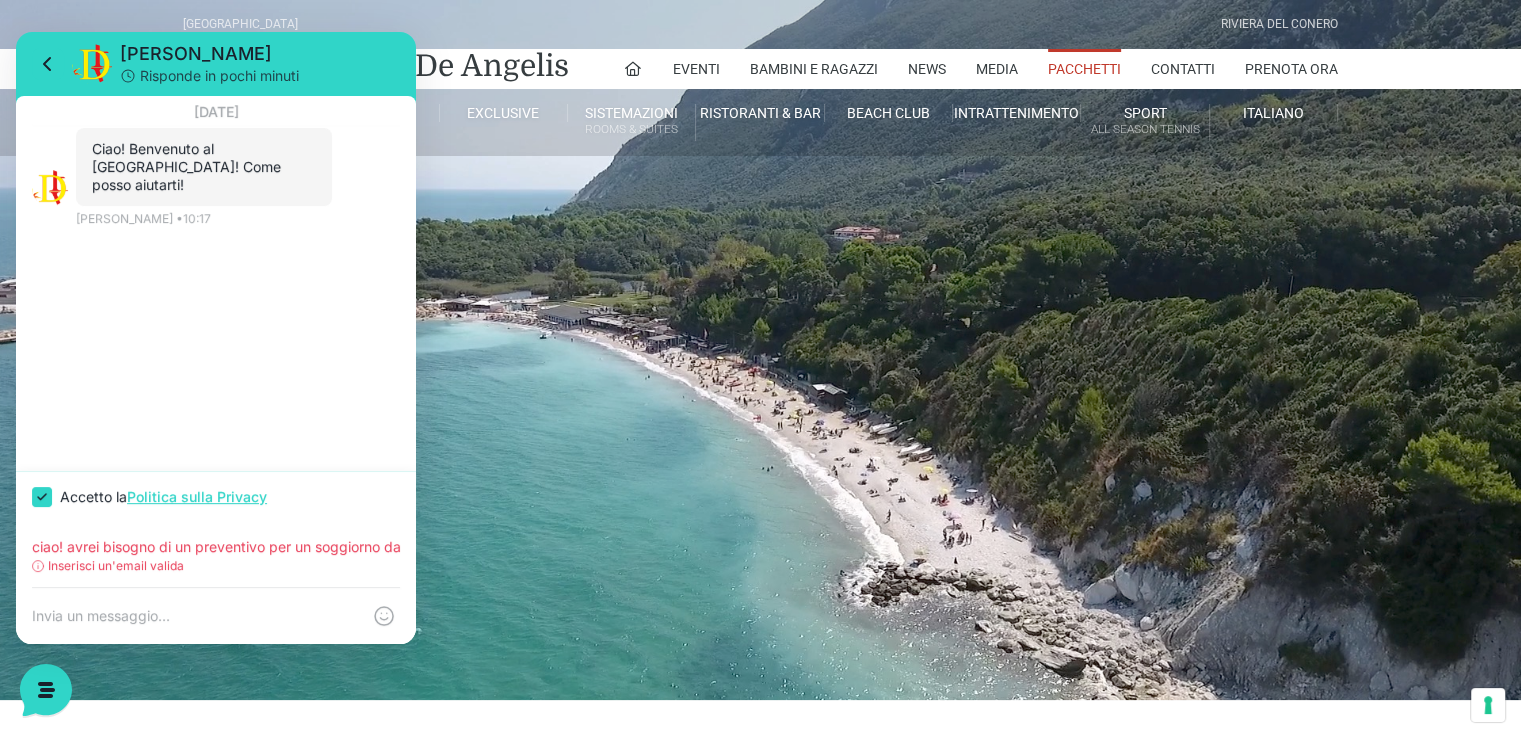 checkbox on "true" 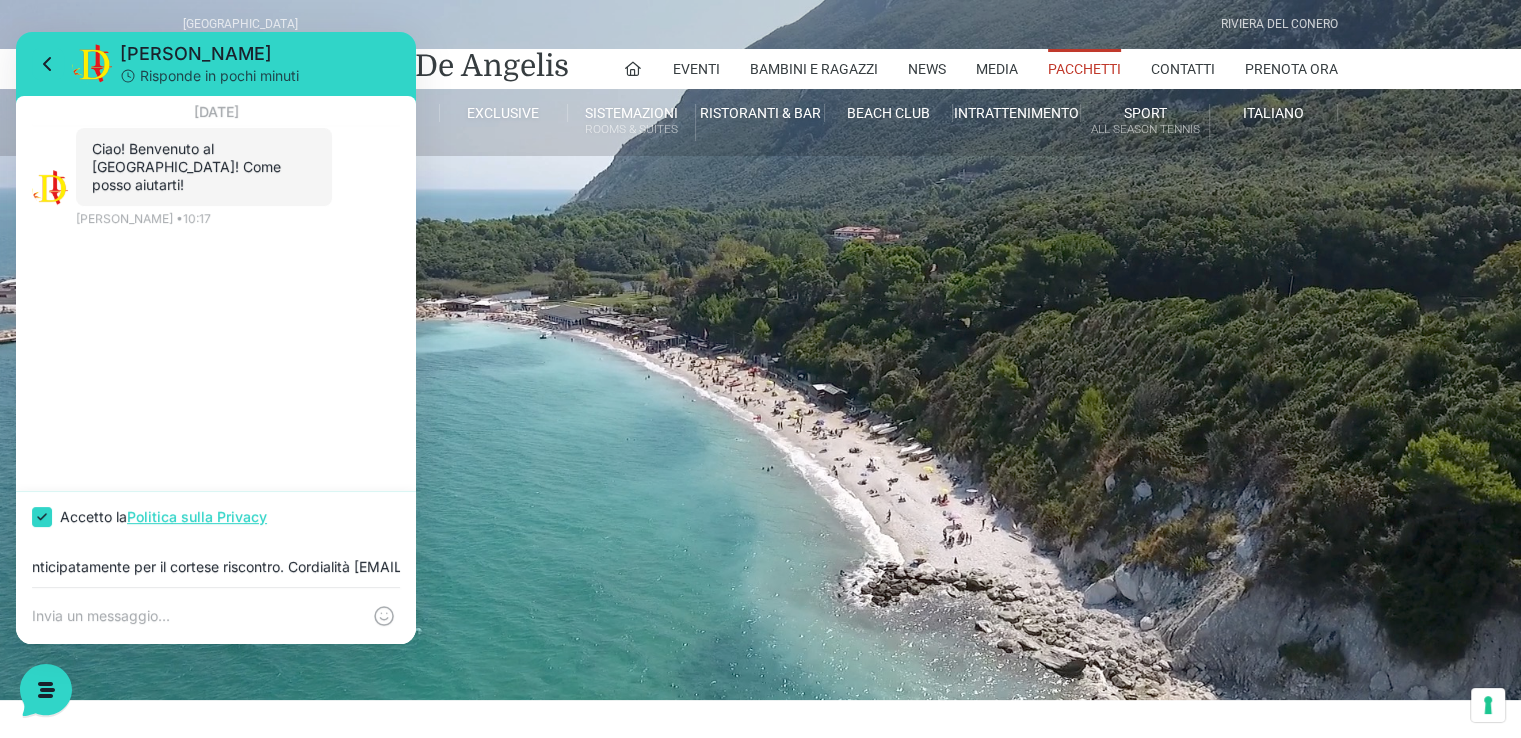 scroll, scrollTop: 0, scrollLeft: 1044, axis: horizontal 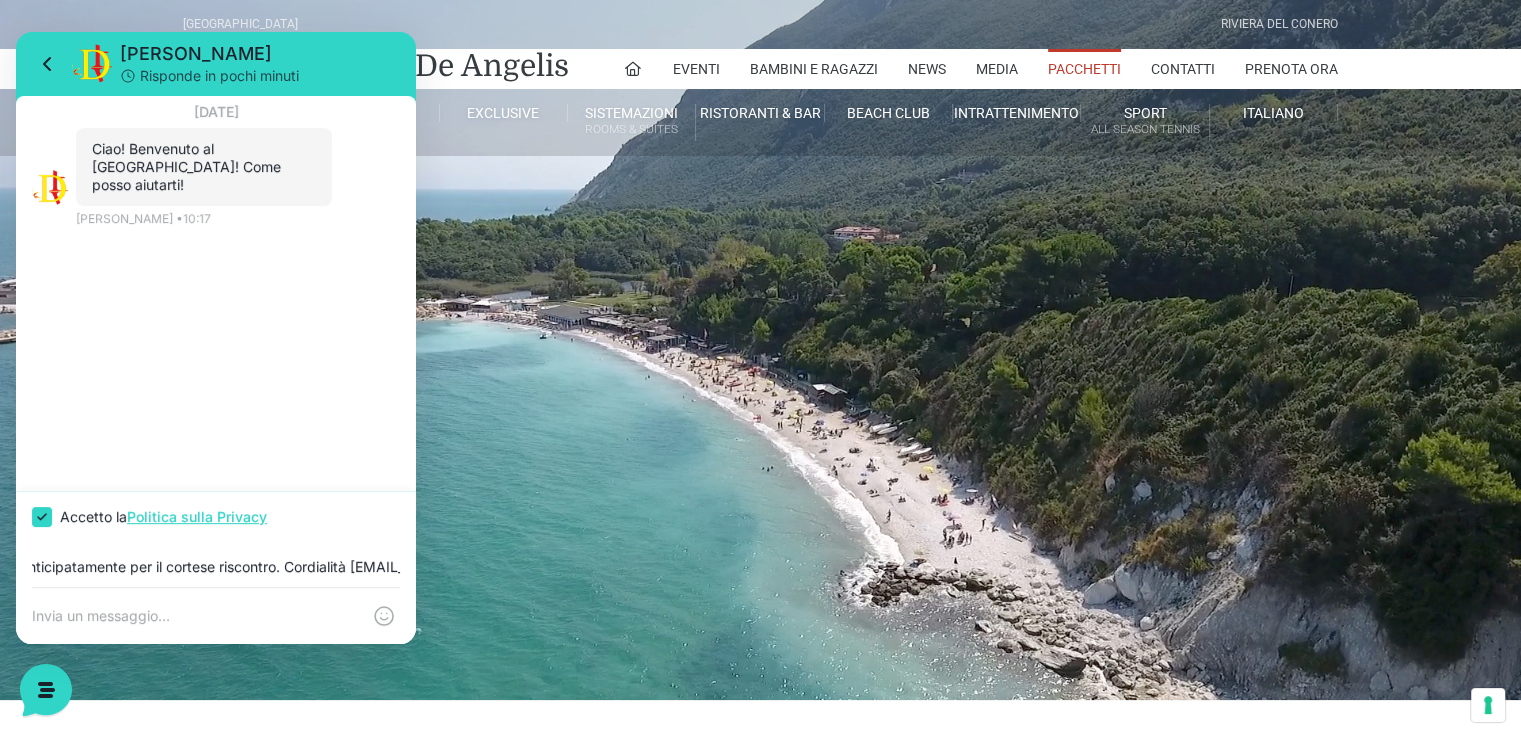 type on "ciao! avrei bisogno di un preventivo per un soggiorno dal 19 al 30 agosto per 3 adulti e un ragazzo di 14 anni in formula mezza pensione.  Ringrazio anticipatamente per il cortese riscontro. Cordialità gioaled@alice.it" 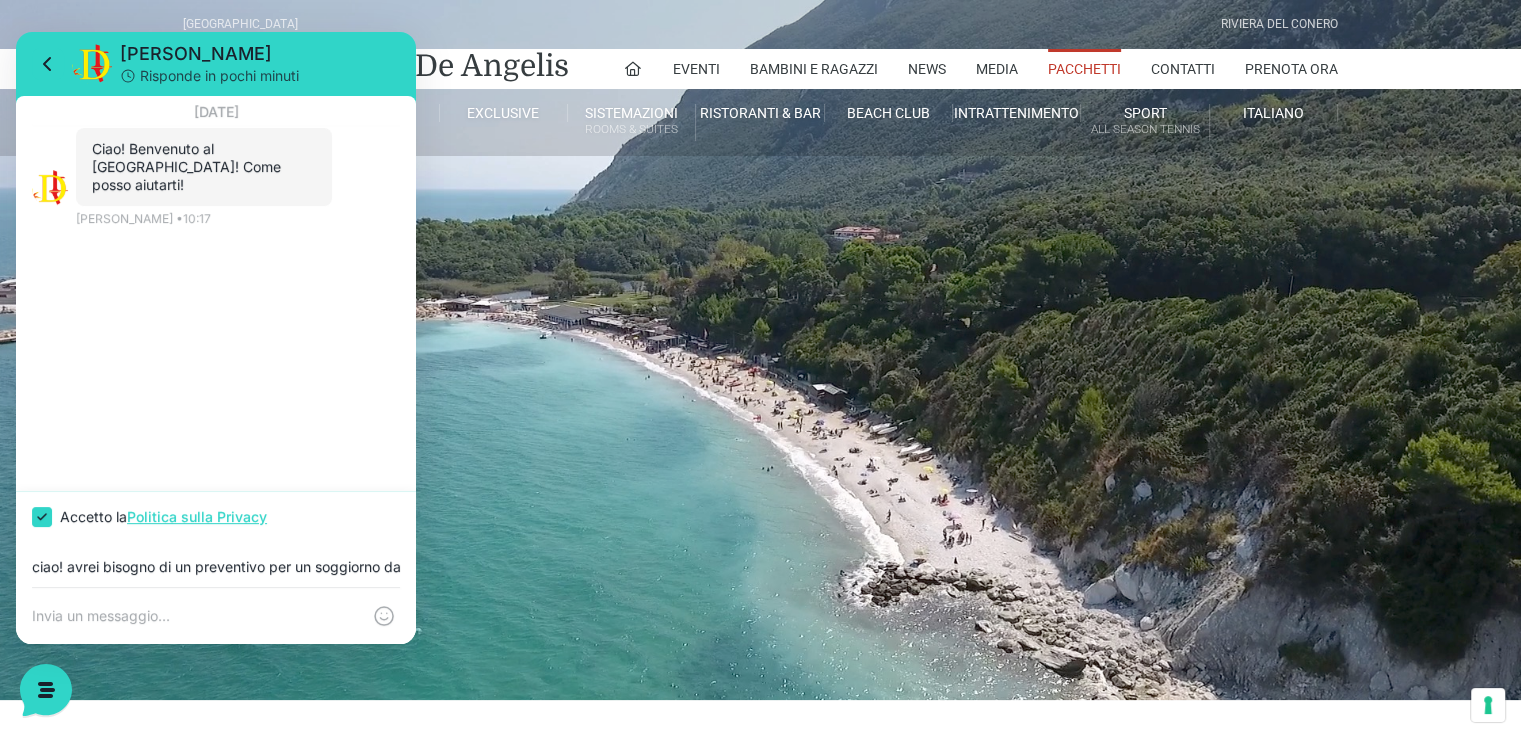 click at bounding box center (216, 616) 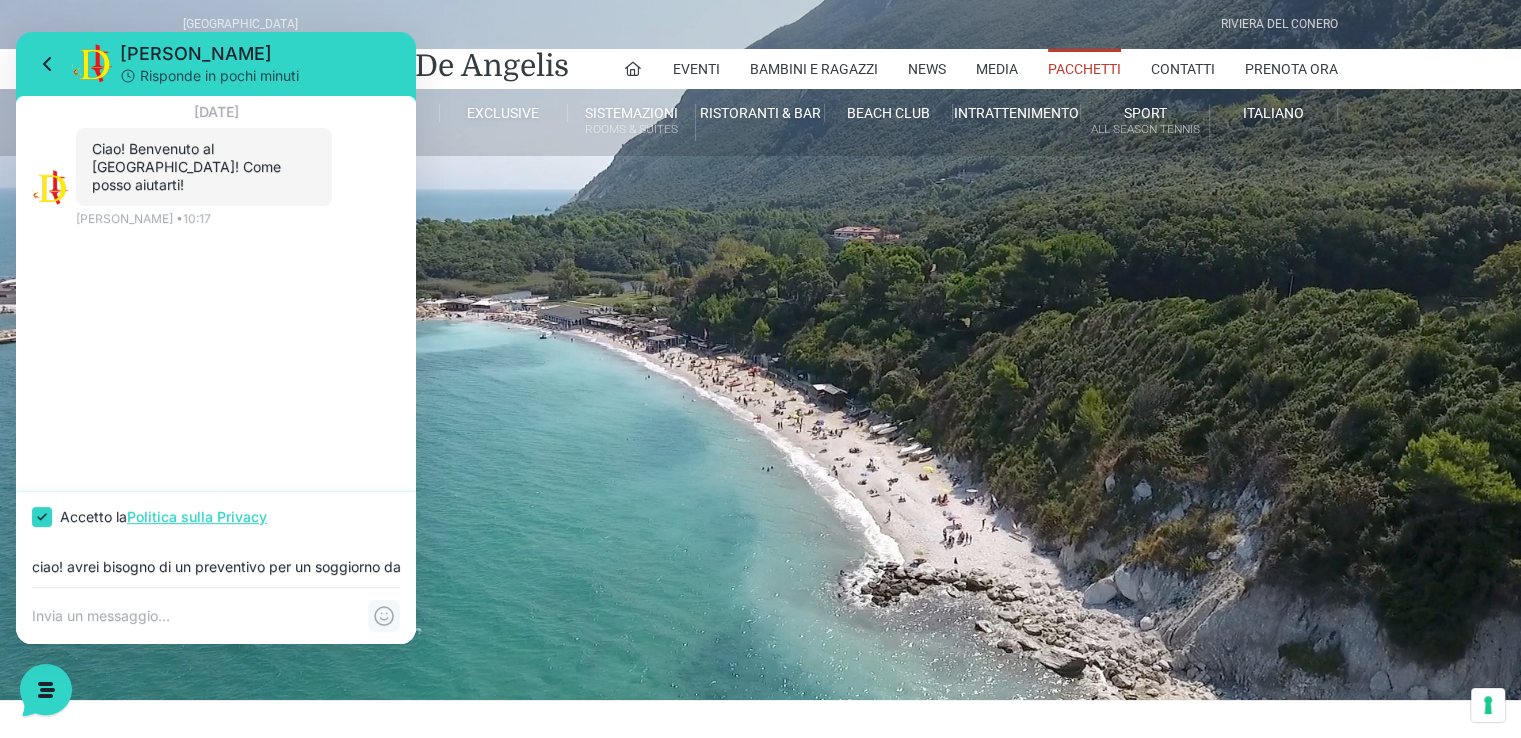 click 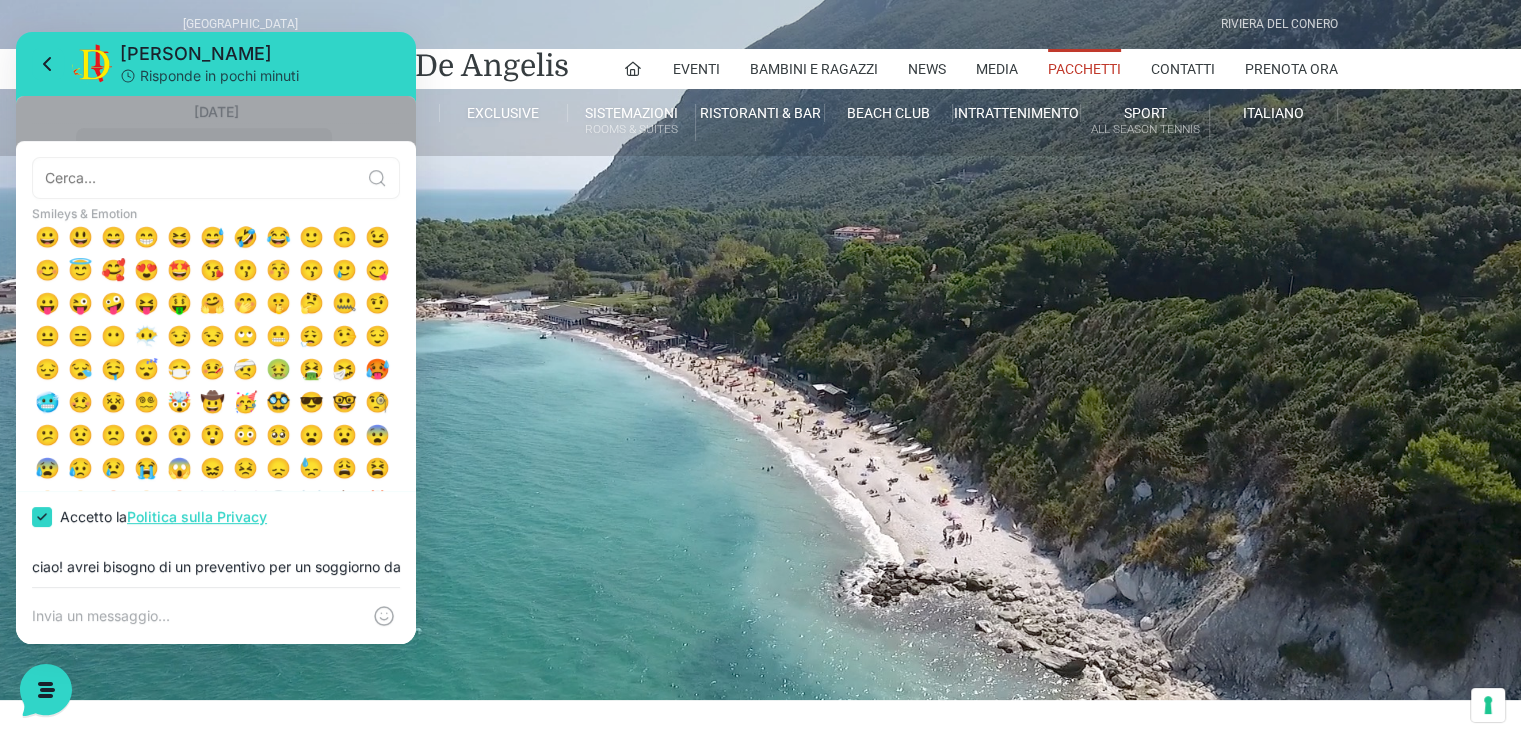 click on "[GEOGRAPHIC_DATA]
[GEOGRAPHIC_DATA]
Centro Vacanze [GEOGRAPHIC_DATA]
Eventi
Miss Italia
Cerimonie
Team building
Bambini e Ragazzi
Holly Beach Club
Holly Teeny Club
[PERSON_NAME] Club
Piscine
Iscrizioni Holly Club
News
Media
Pacchetti
Contatti
Prenota Ora
[GEOGRAPHIC_DATA]
Parco Piscine
Oasi Naturale
Cappellina
Sala Convegni
[GEOGRAPHIC_DATA]
Store
Concierge
Colonnina Ricarica
Mappa del Villaggio
Hotel
Suite Prestige
Camera Prestige
Camera Suite H
Sala Meeting
Exclusive
[GEOGRAPHIC_DATA]
Dimora Padronale
Villa 601 Alpine
Villa Classic
Bilocale Garden Gold
Sistemazioni Rooms & Suites
[GEOGRAPHIC_DATA] Deluxe Numana
Villa Trilocale Deluxe Private Garden
Villa Bilocale Deluxe
Appartamento Trilocale Garden" at bounding box center (760, 350) 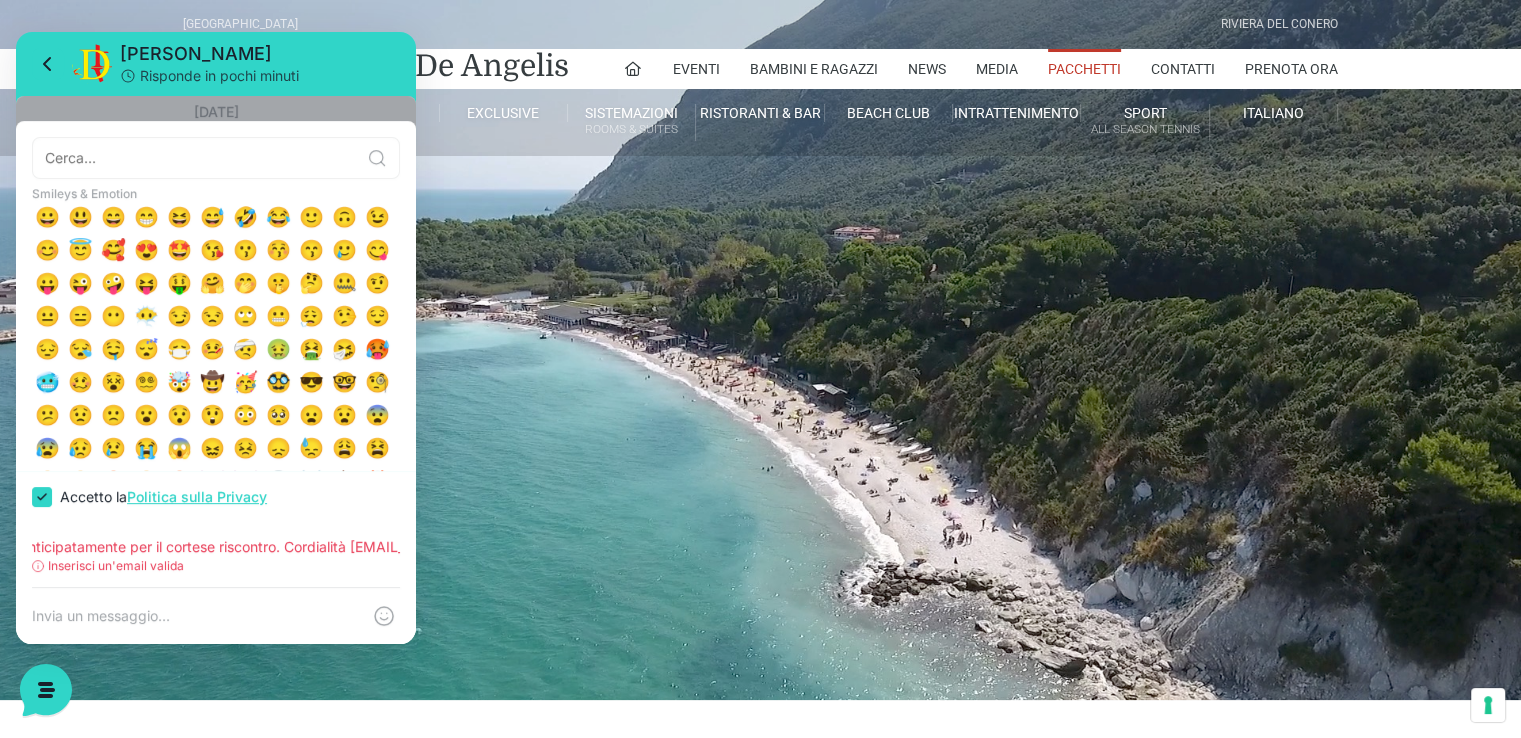 scroll, scrollTop: 0, scrollLeft: 0, axis: both 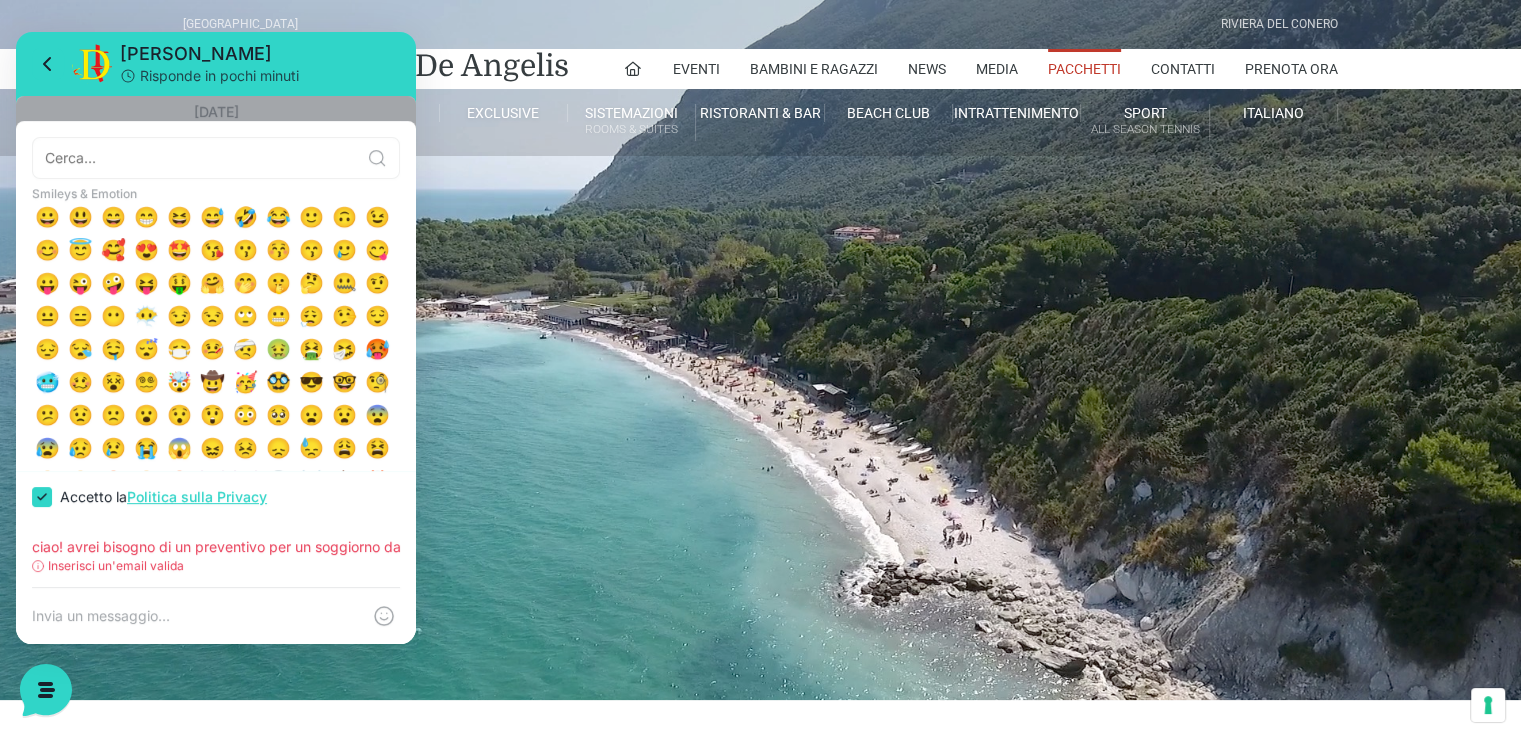 click 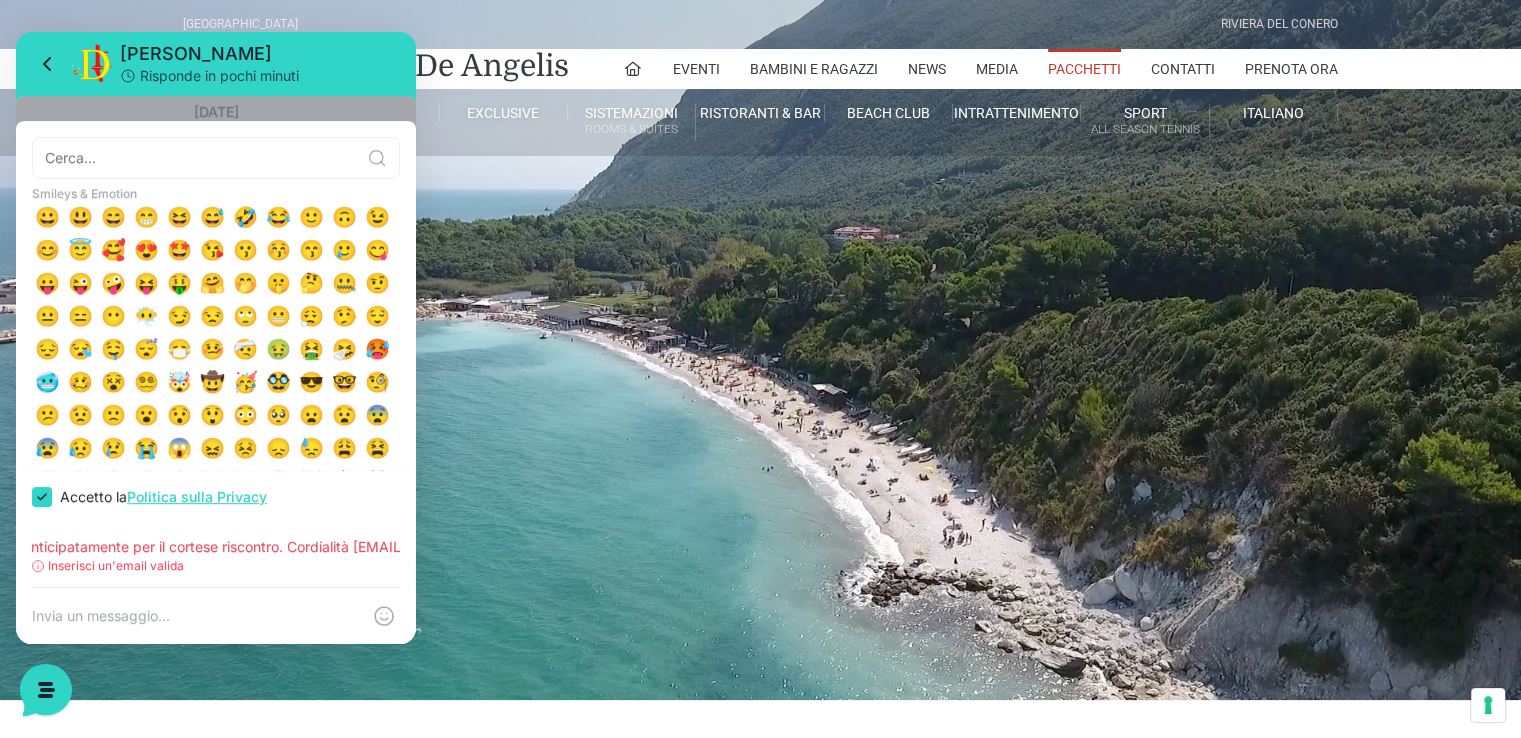 scroll, scrollTop: 0, scrollLeft: 1044, axis: horizontal 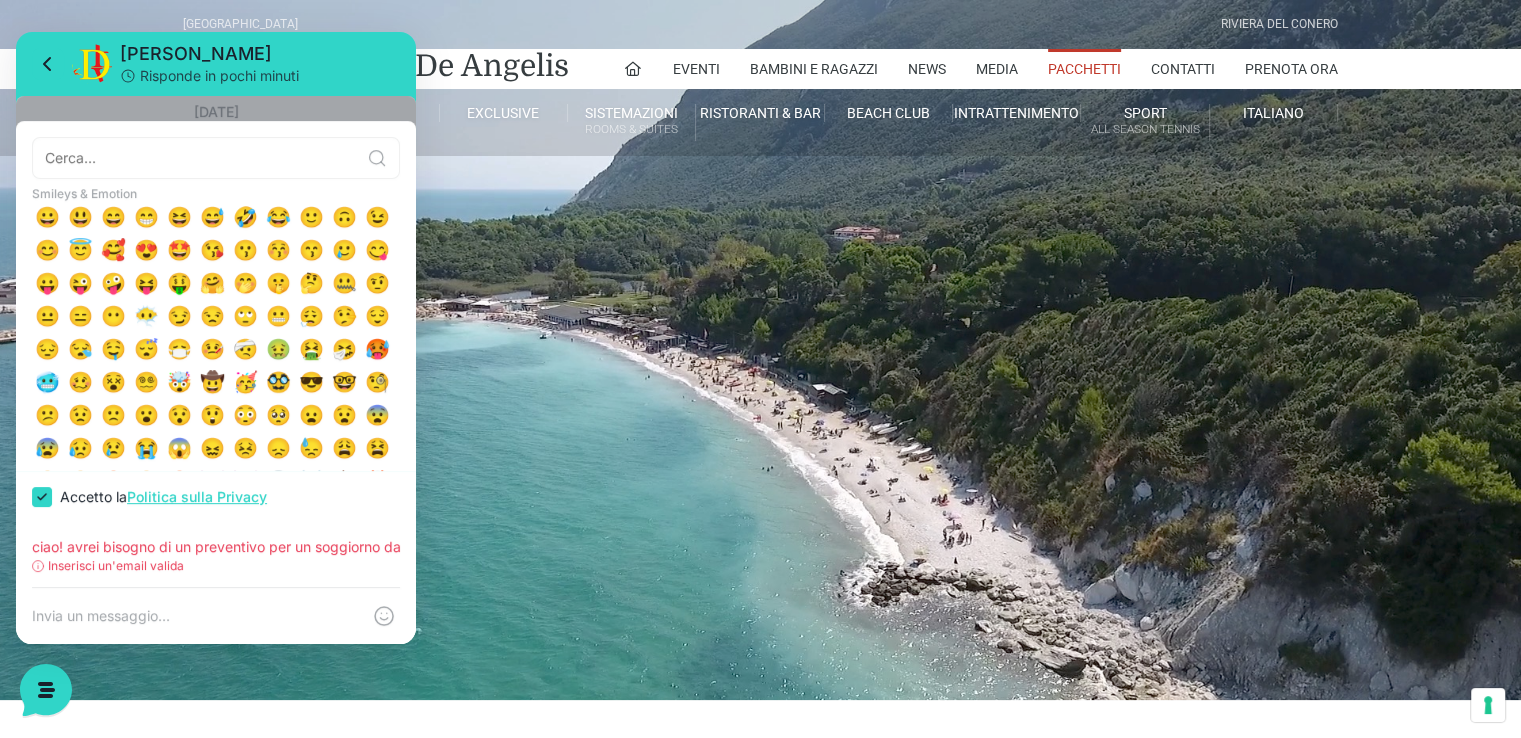 click at bounding box center (196, 616) 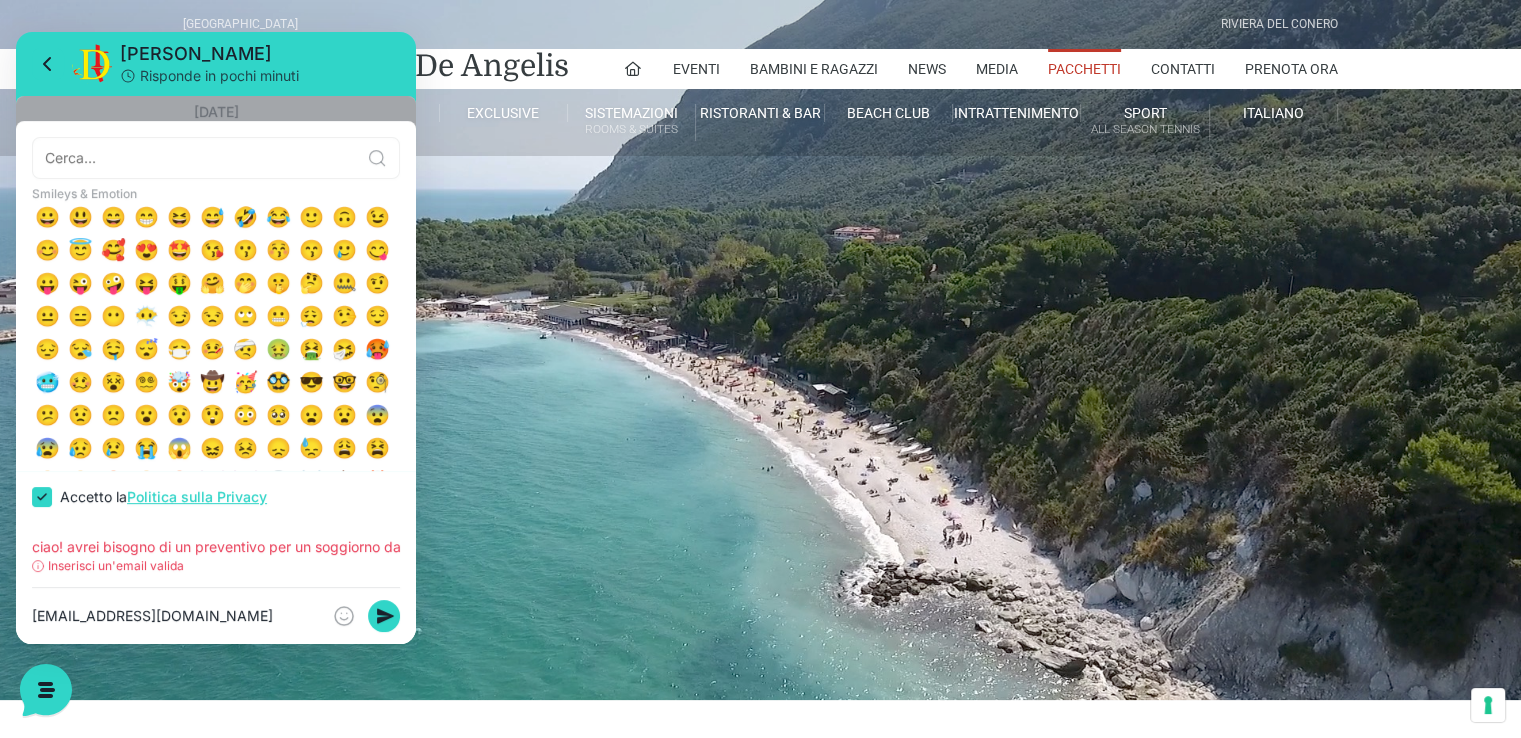 type on "gioaled@alice.it" 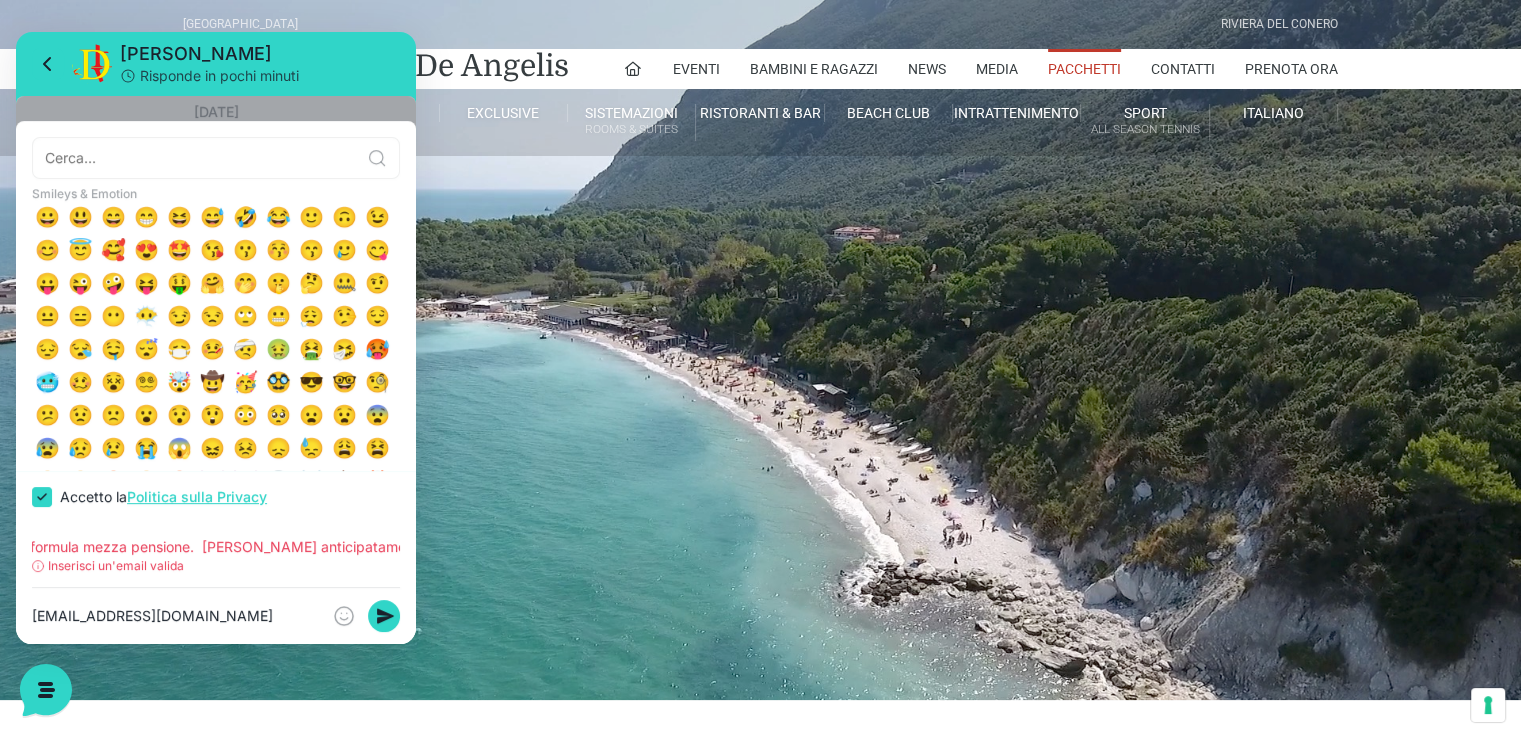 click on "ciao! avrei bisogno di un preventivo per un soggiorno dal 19 al 30 agosto per 3 adulti e un ragazzo di 14 anni in formula mezza pensione.  Ringrazio anticipatamente per il cortese riscontro. Cordialità gioaled@alice.it" at bounding box center [216, 547] 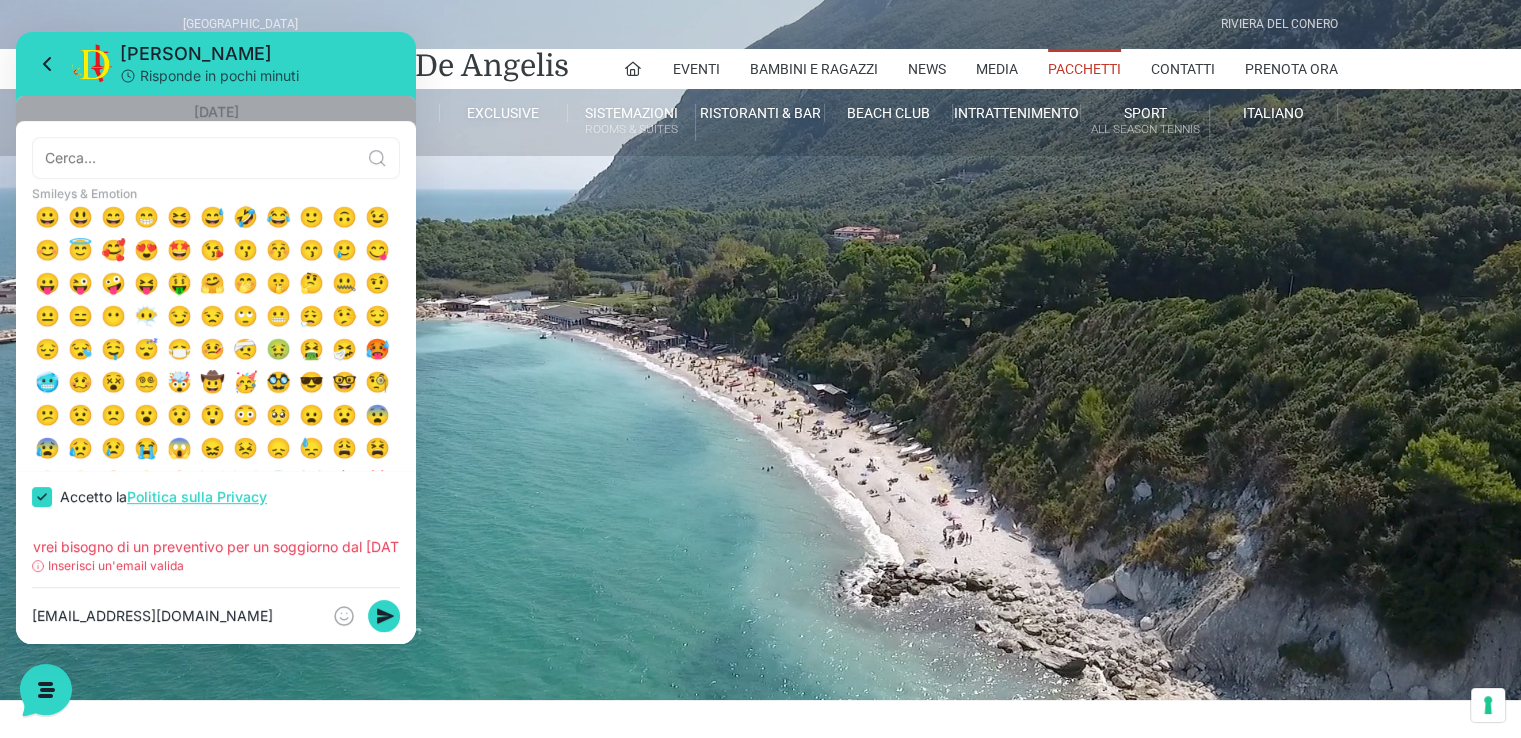 scroll, scrollTop: 0, scrollLeft: 0, axis: both 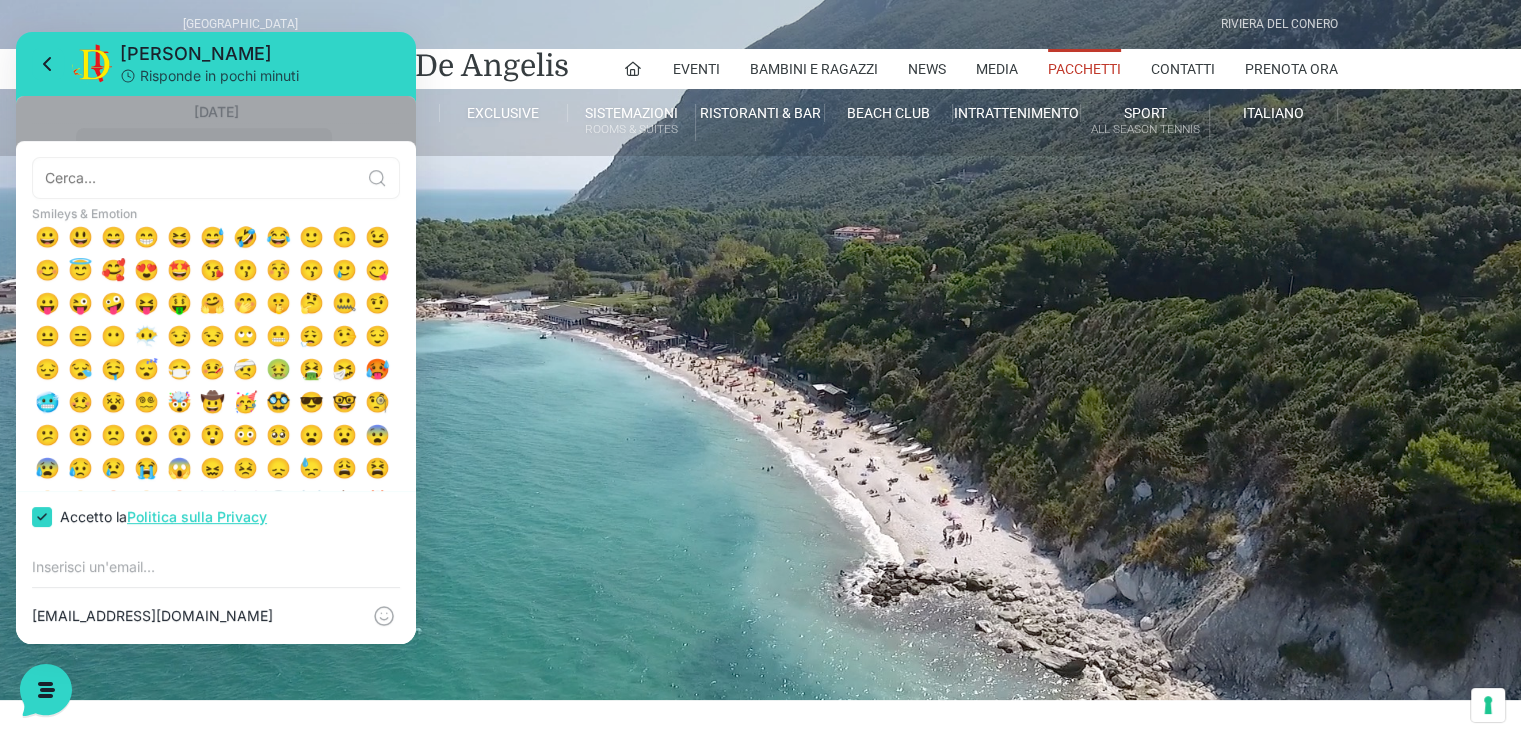 drag, startPoint x: 133, startPoint y: 621, endPoint x: 120, endPoint y: 601, distance: 23.853722 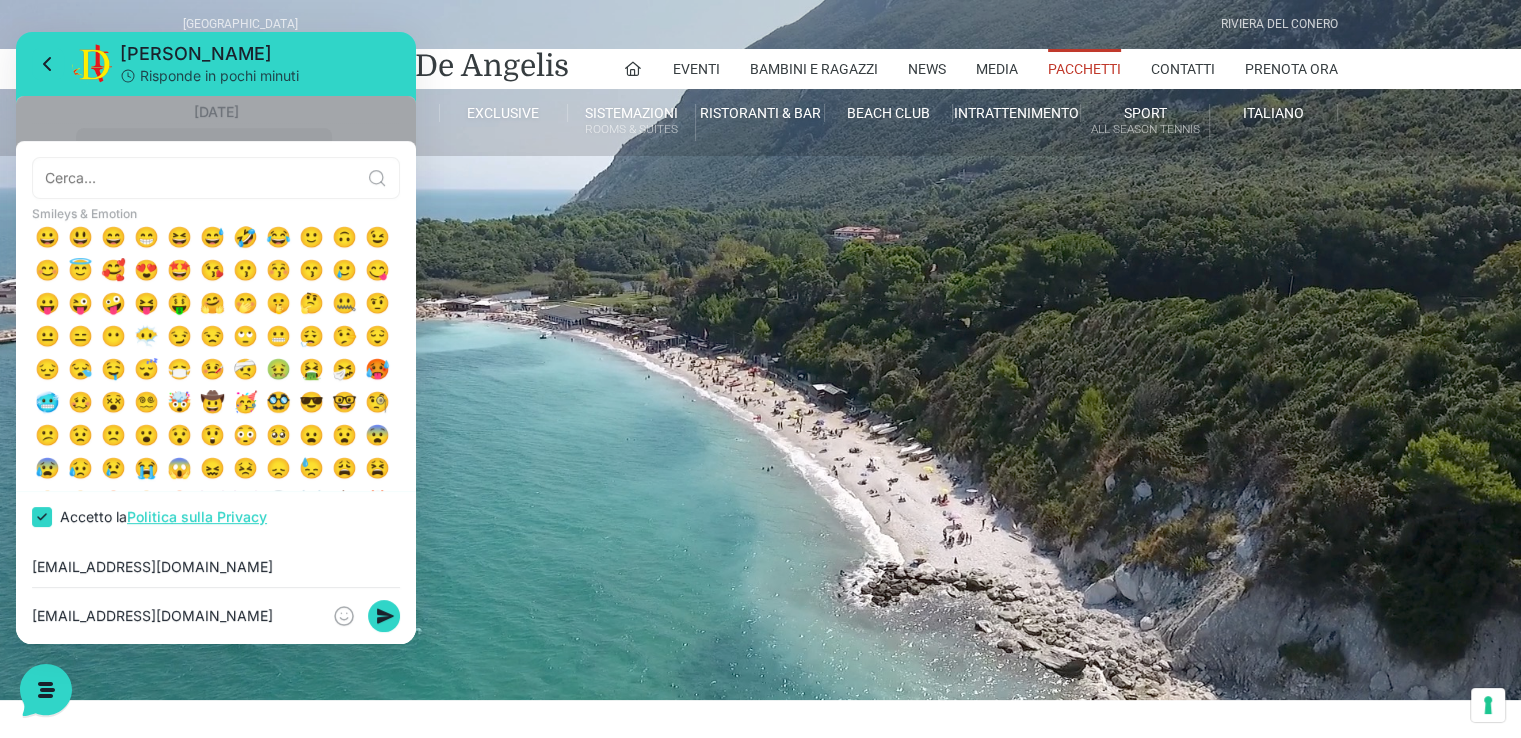 type on "gioaled@alice.it" 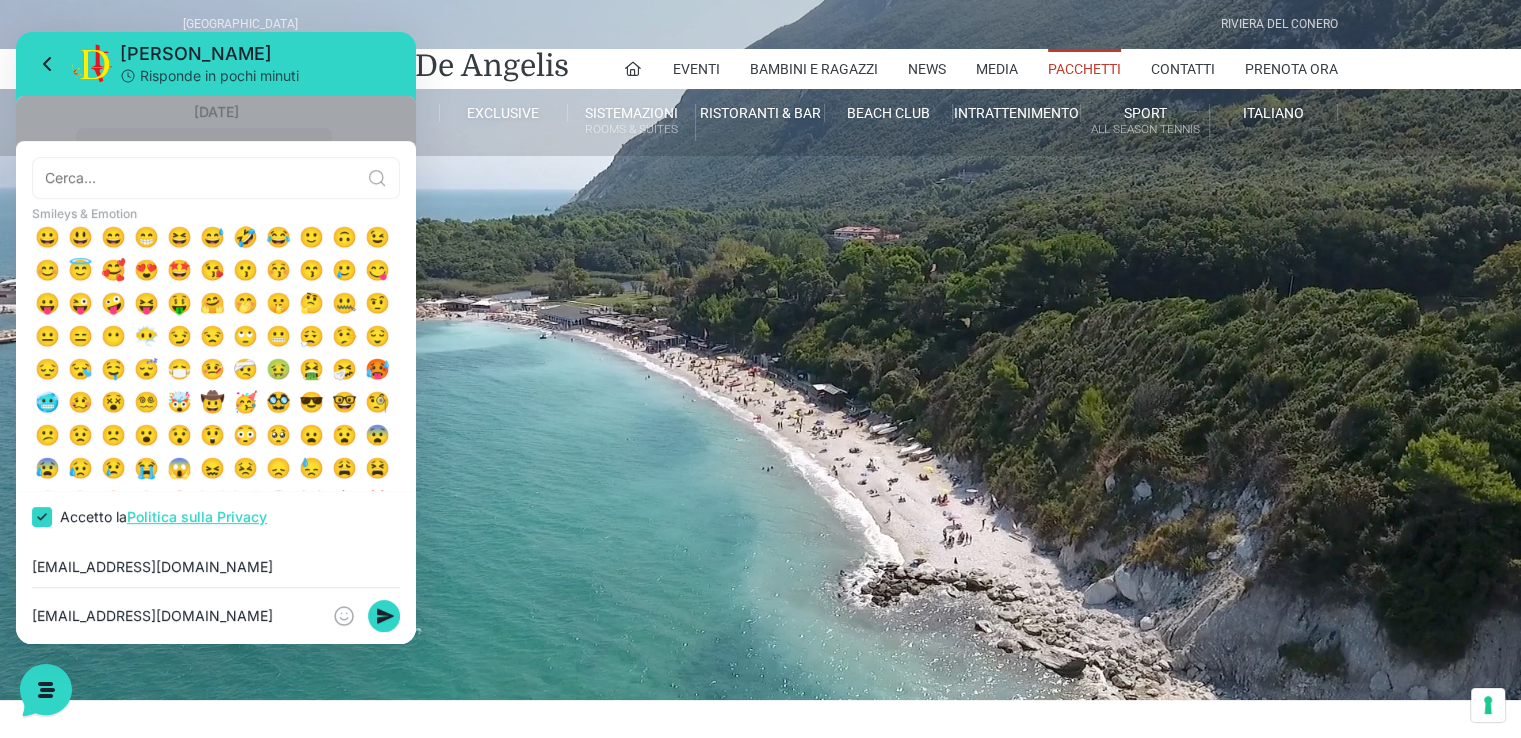 drag, startPoint x: 160, startPoint y: 604, endPoint x: 137, endPoint y: 593, distance: 25.495098 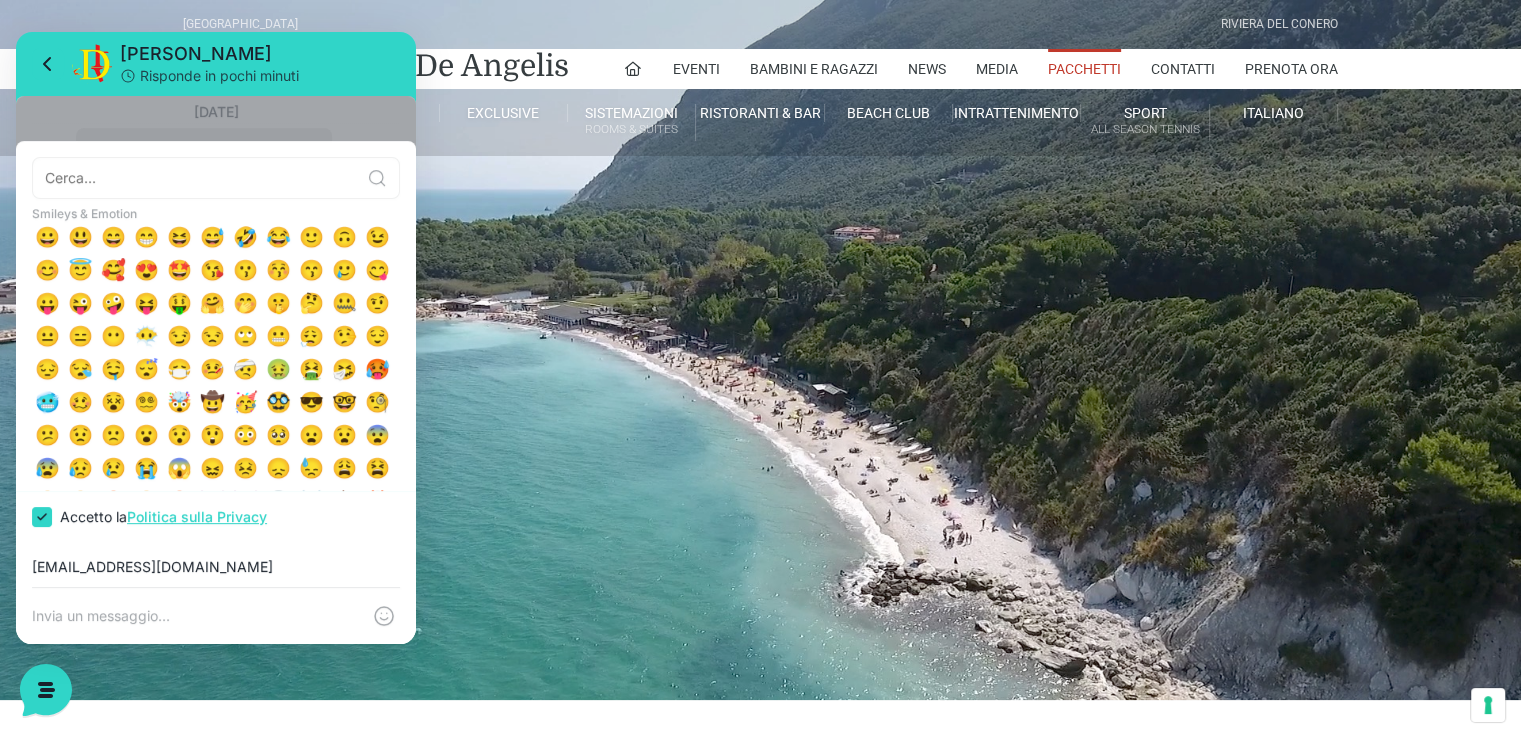 click at bounding box center (196, 616) 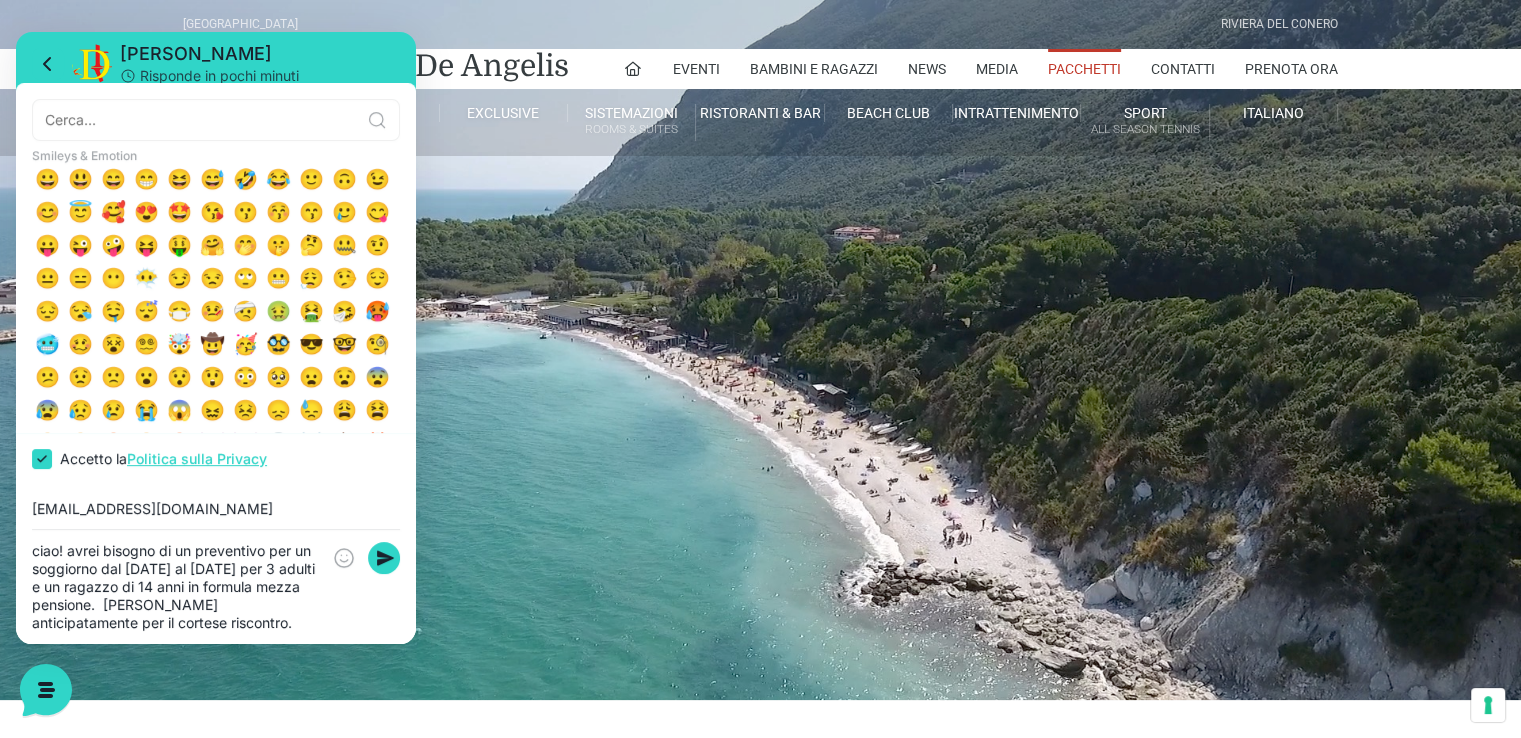 click on "ciao! avrei bisogno di un preventivo per un soggiorno dal 19 al 30 agosto per 3 adulti e un ragazzo di 14 anni in formula mezza pensione.  Ringrazio anticipatamente per il cortese riscontro. Cordialità" at bounding box center [176, 587] 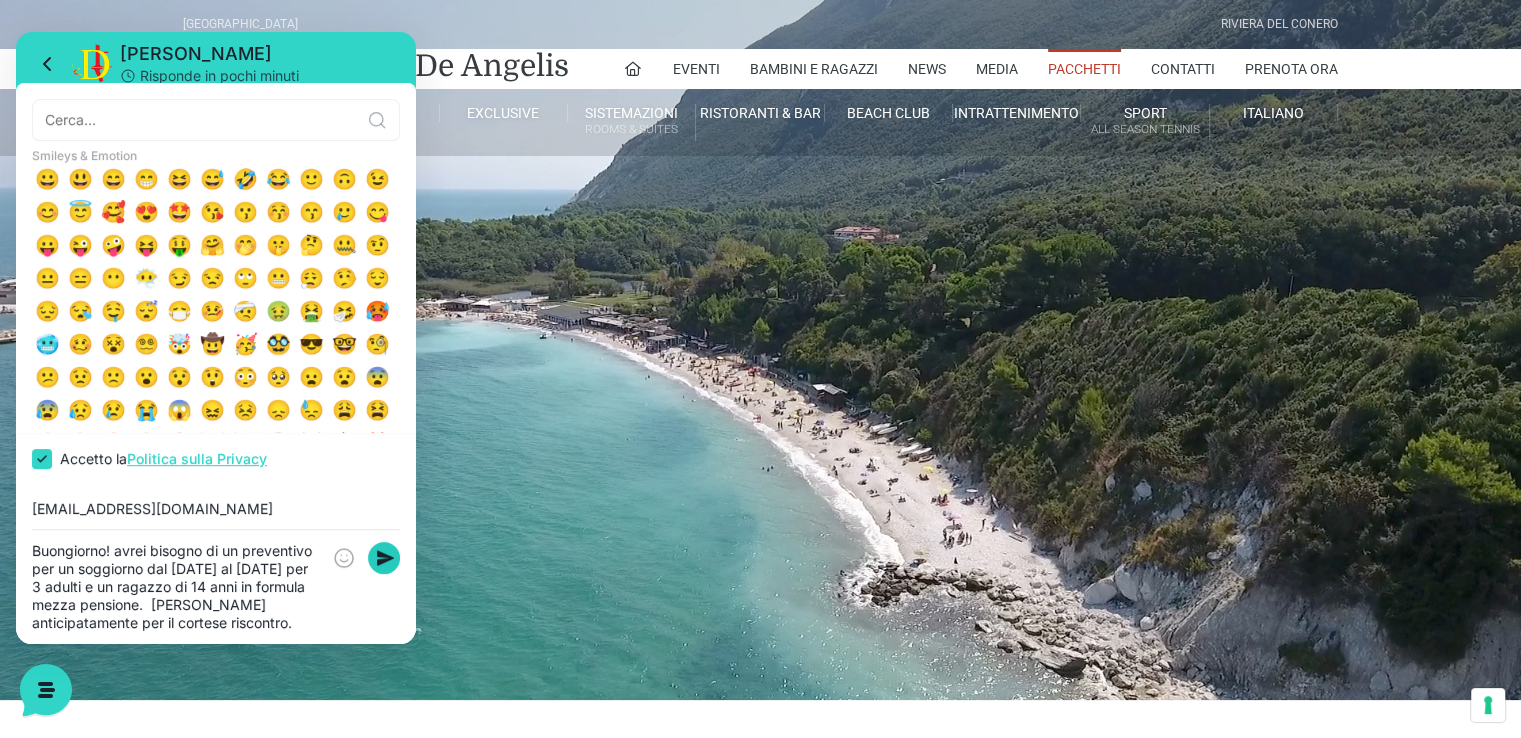 type on "Buongiorno! avrei bisogno di un preventivo per un soggiorno dal [DATE] al [DATE] per 3 adulti e un ragazzo di 14 anni in formula mezza pensione.  [PERSON_NAME] anticipatamente per il cortese riscontro. Cordialità" 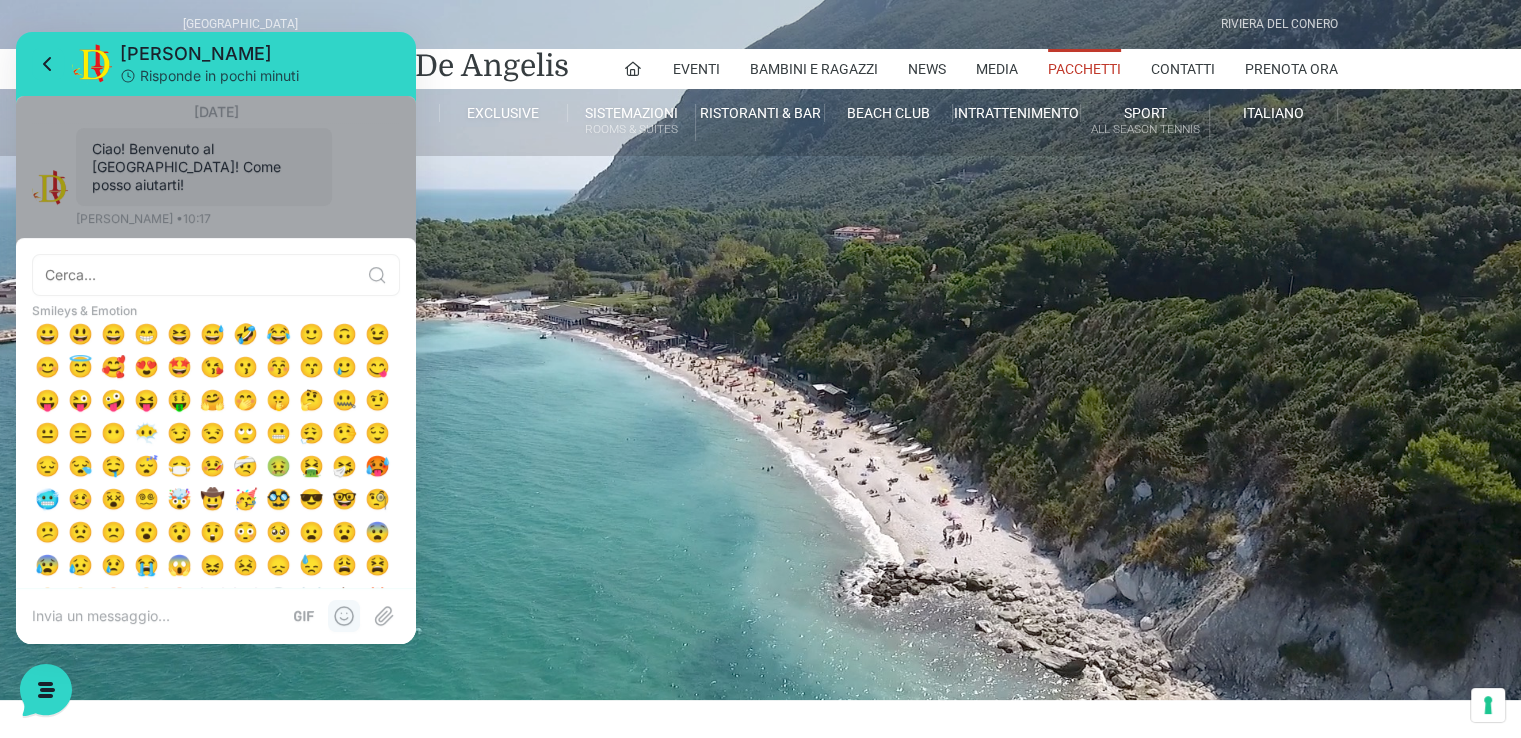 click 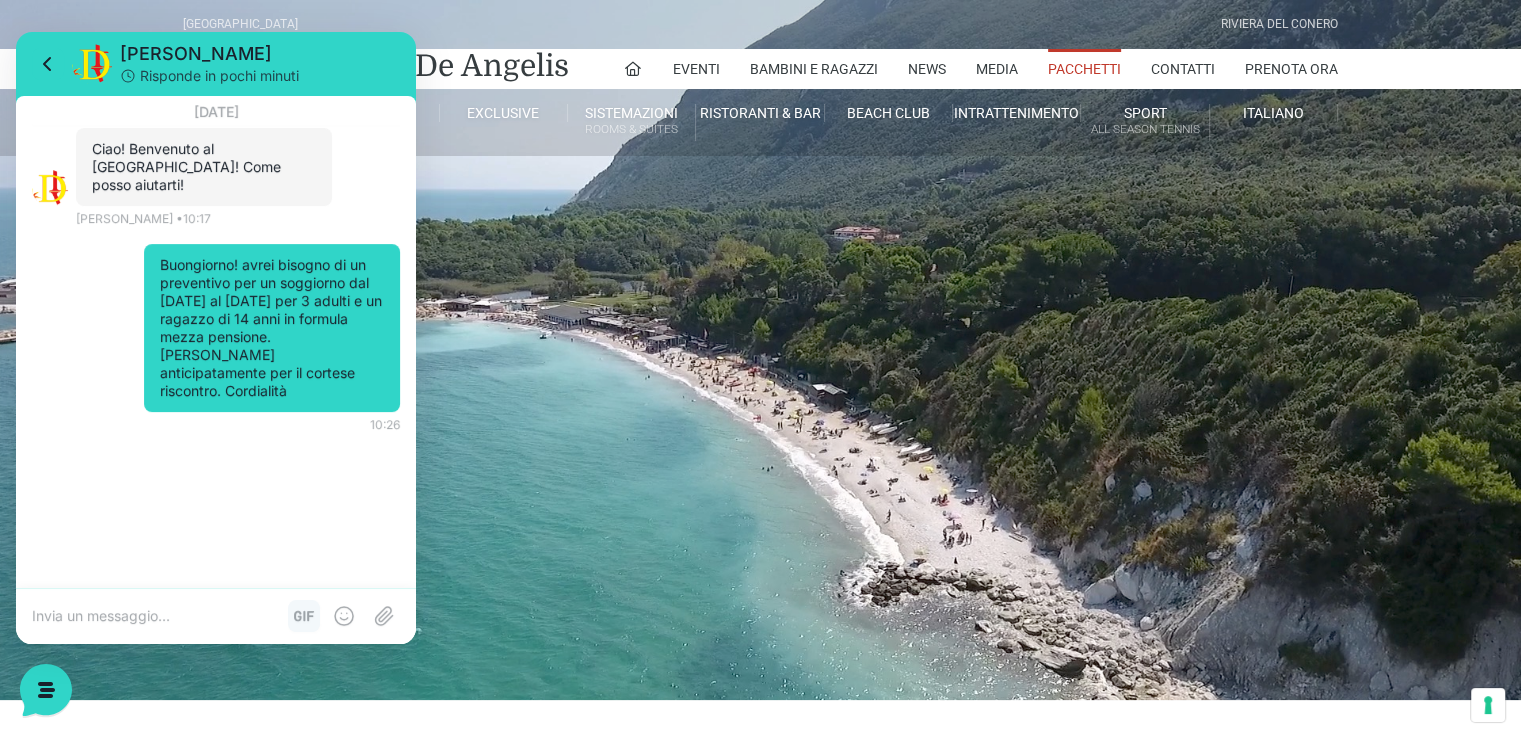 click 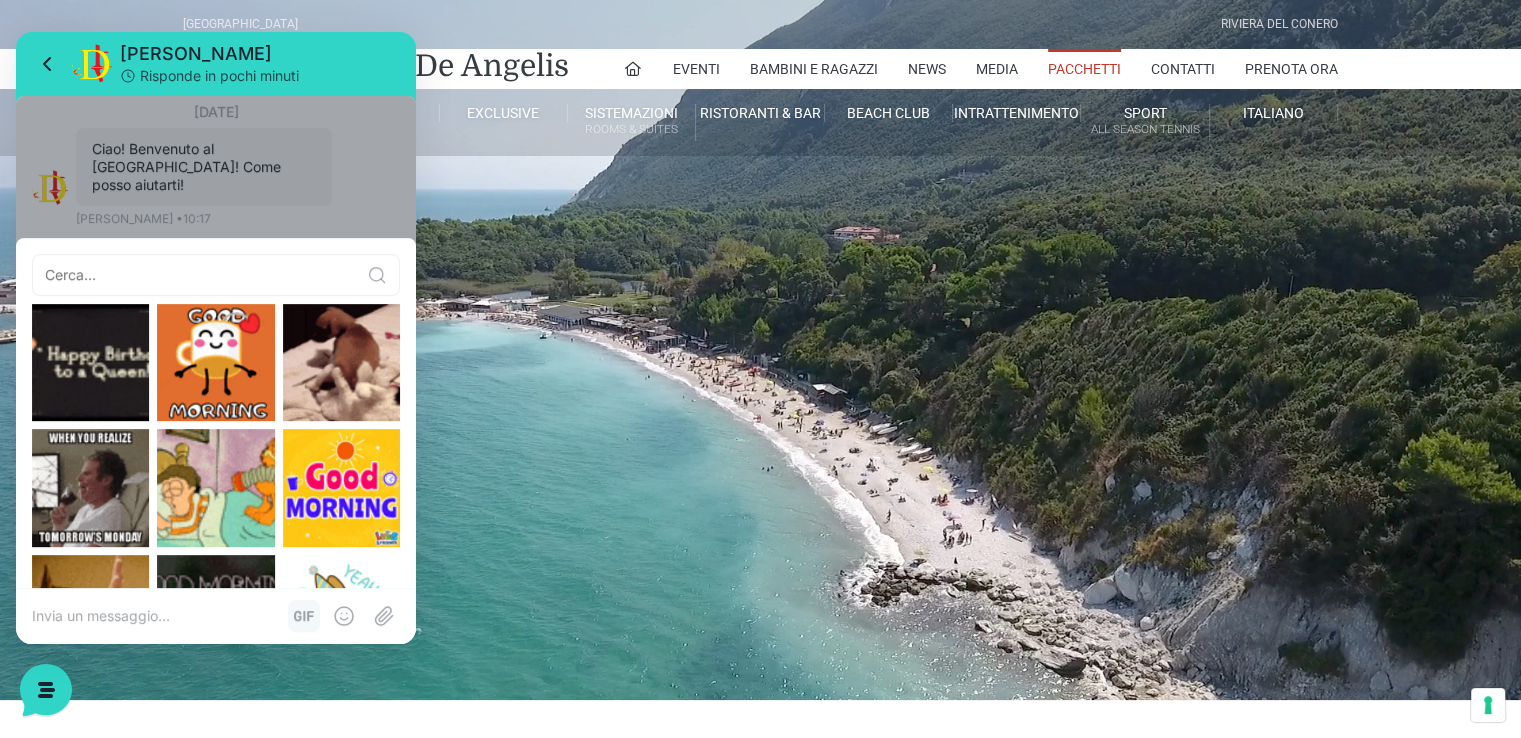 click 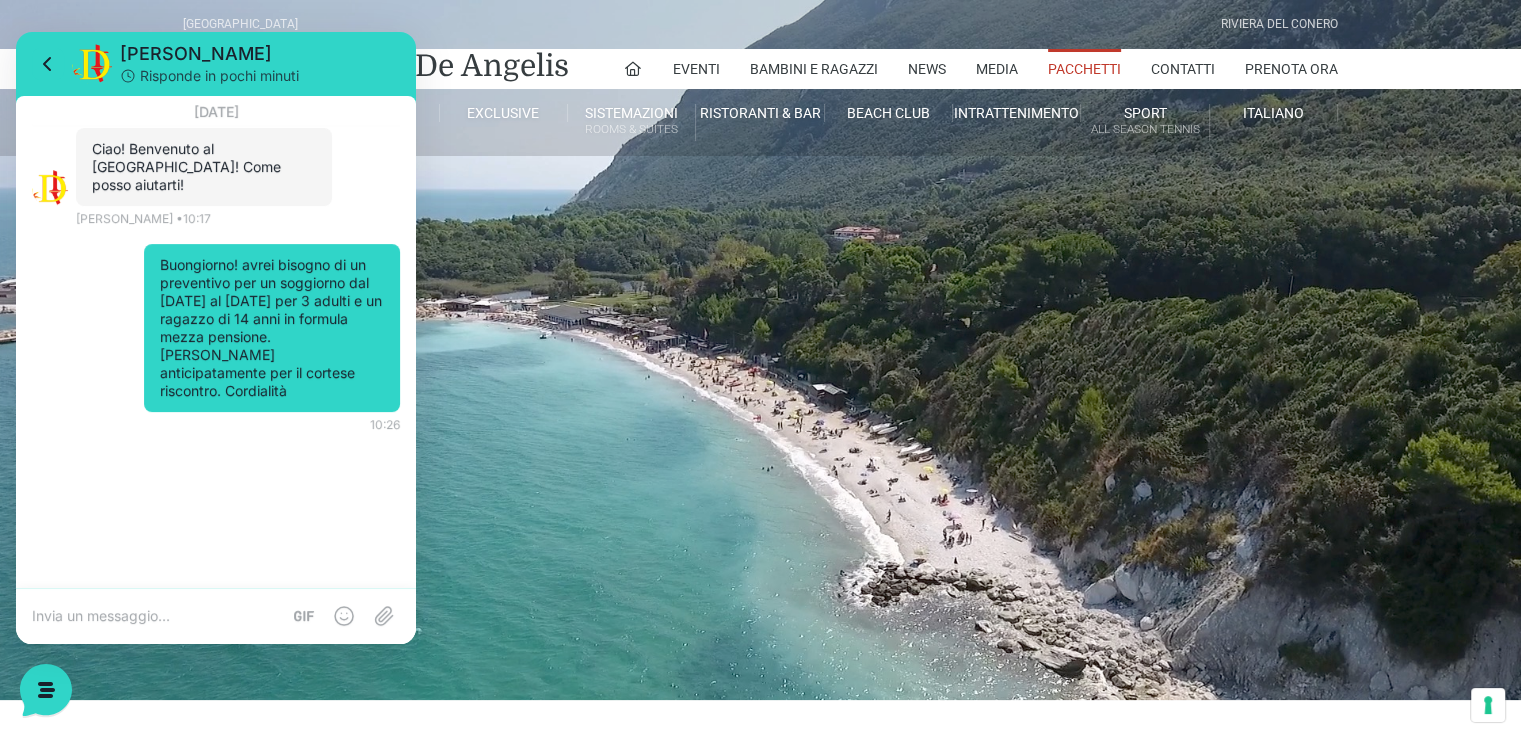 drag, startPoint x: 362, startPoint y: 80, endPoint x: 360, endPoint y: 113, distance: 33.06055 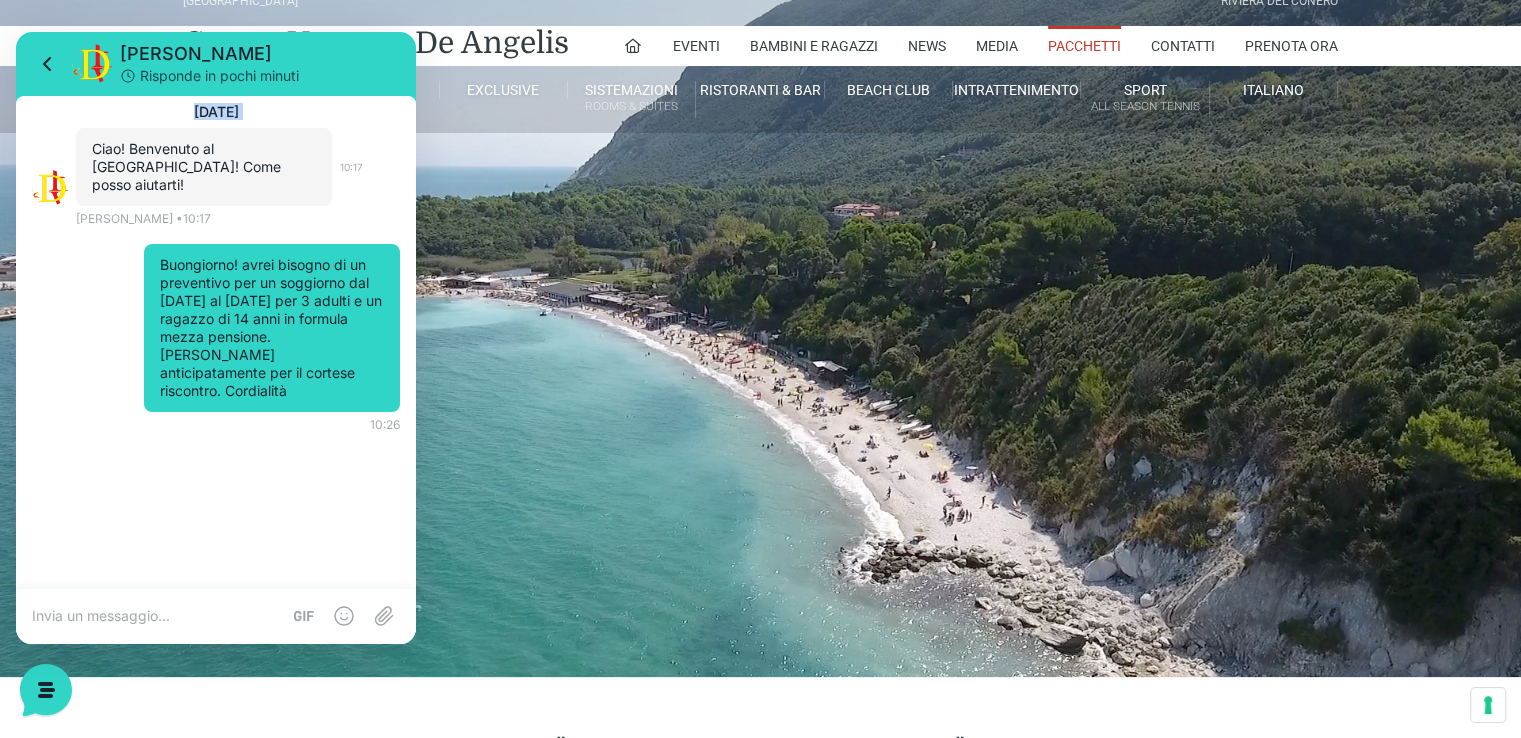 scroll, scrollTop: 0, scrollLeft: 0, axis: both 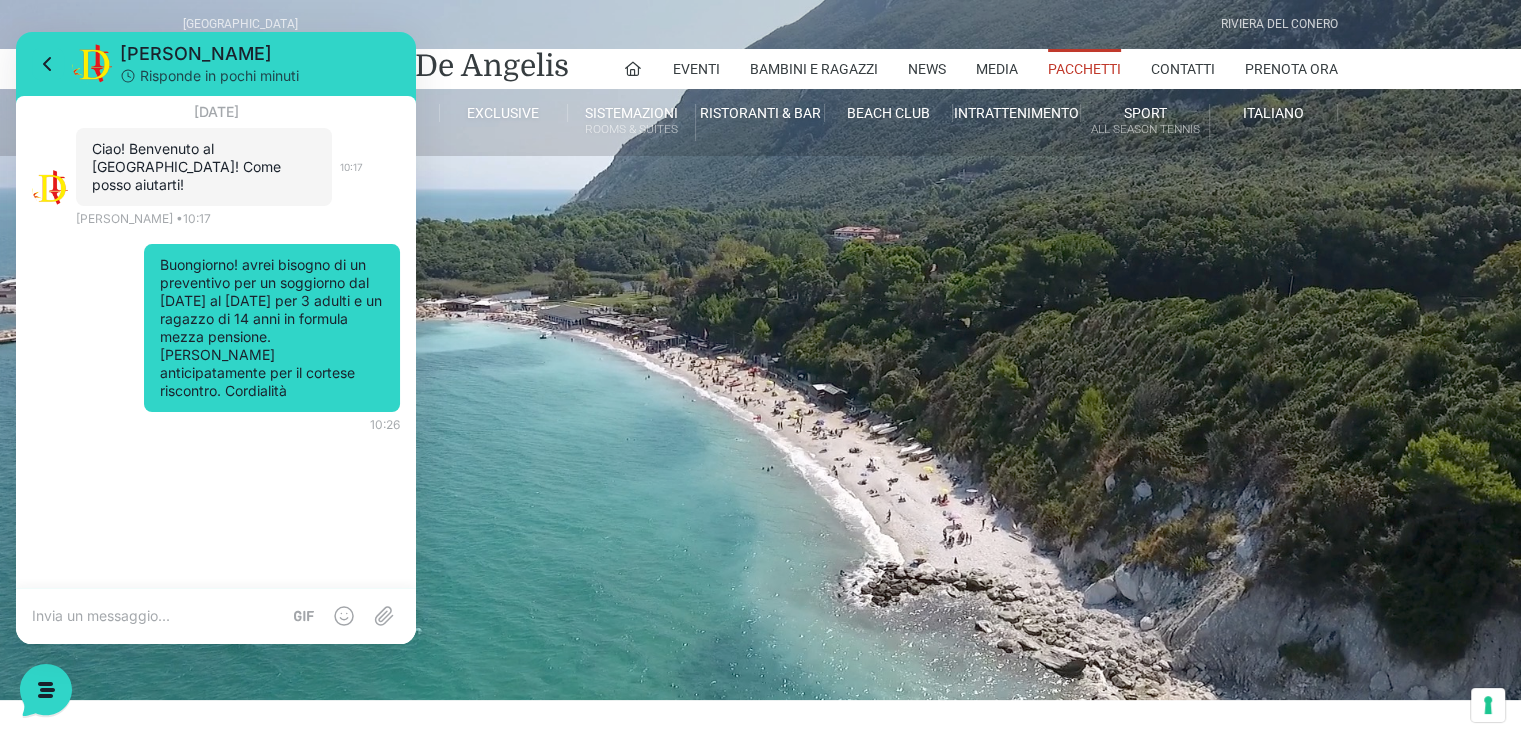 click on "Ciao! Benvenuto al [GEOGRAPHIC_DATA]! Come posso aiutarti!" at bounding box center (204, 167) 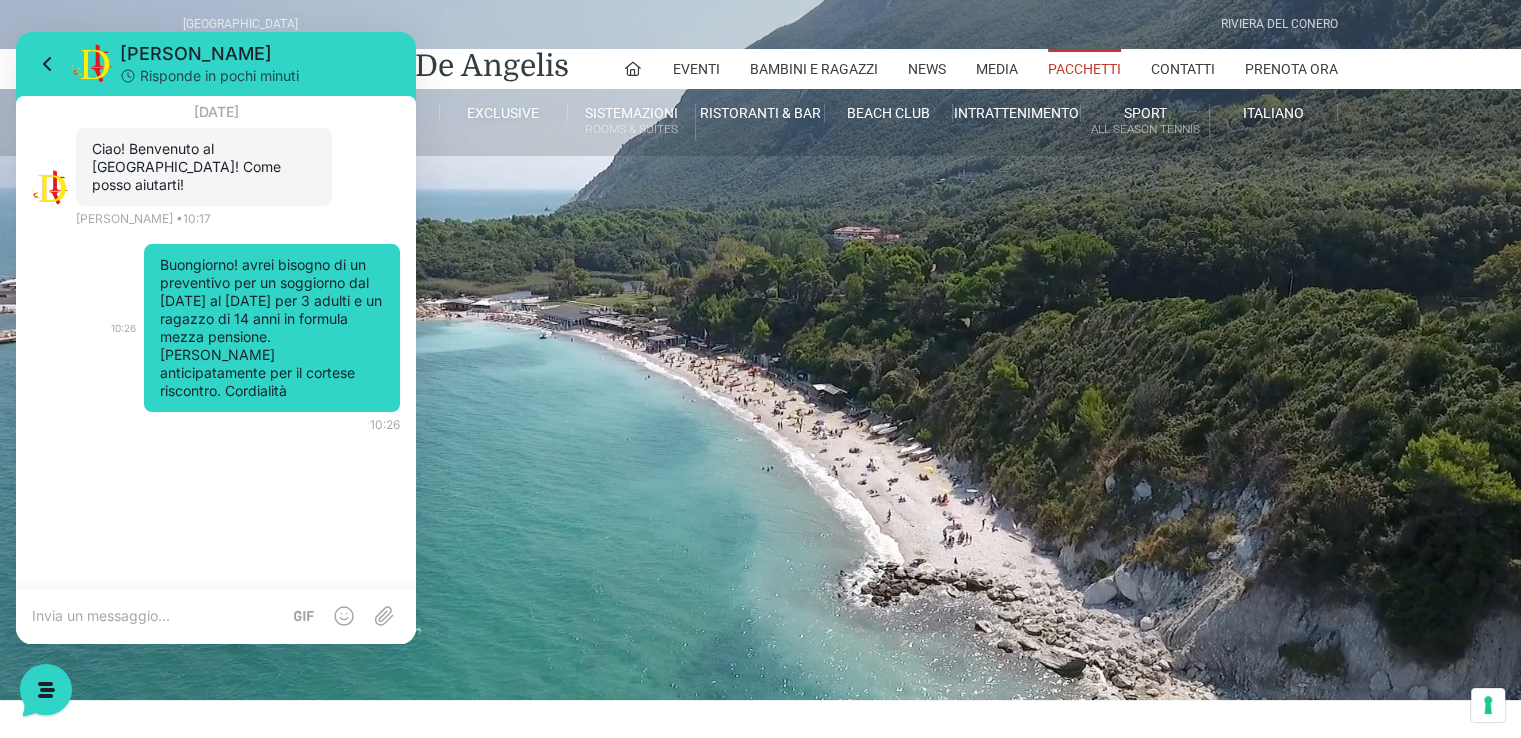 click on "Buongiorno! avrei bisogno di un preventivo per un soggiorno dal [DATE] al [DATE] per 3 adulti e un ragazzo di 14 anni in formula mezza pensione.  [PERSON_NAME] anticipatamente per il cortese riscontro. Cordialità" at bounding box center [272, 328] 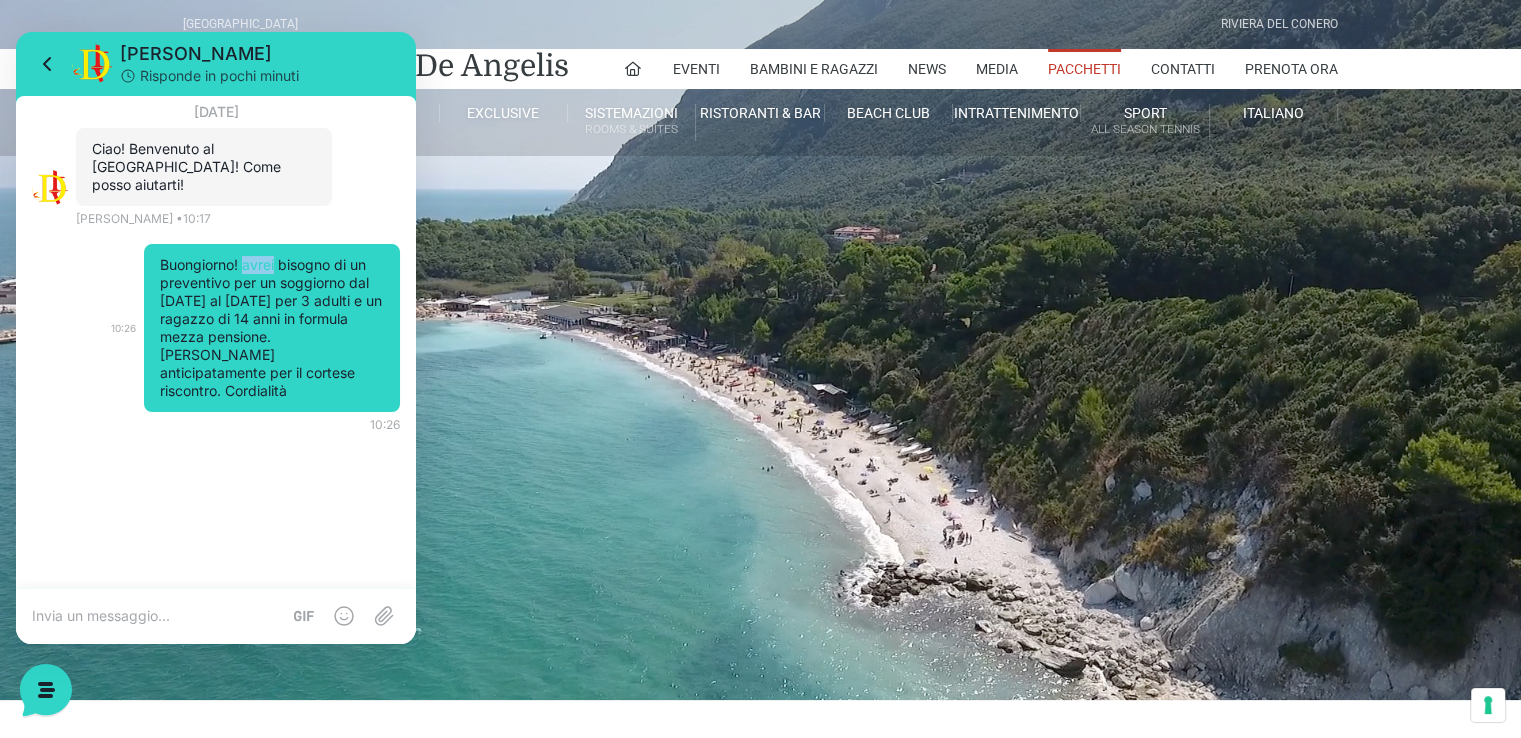 click on "Buongiorno! avrei bisogno di un preventivo per un soggiorno dal [DATE] al [DATE] per 3 adulti e un ragazzo di 14 anni in formula mezza pensione.  [PERSON_NAME] anticipatamente per il cortese riscontro. Cordialità" at bounding box center [272, 328] 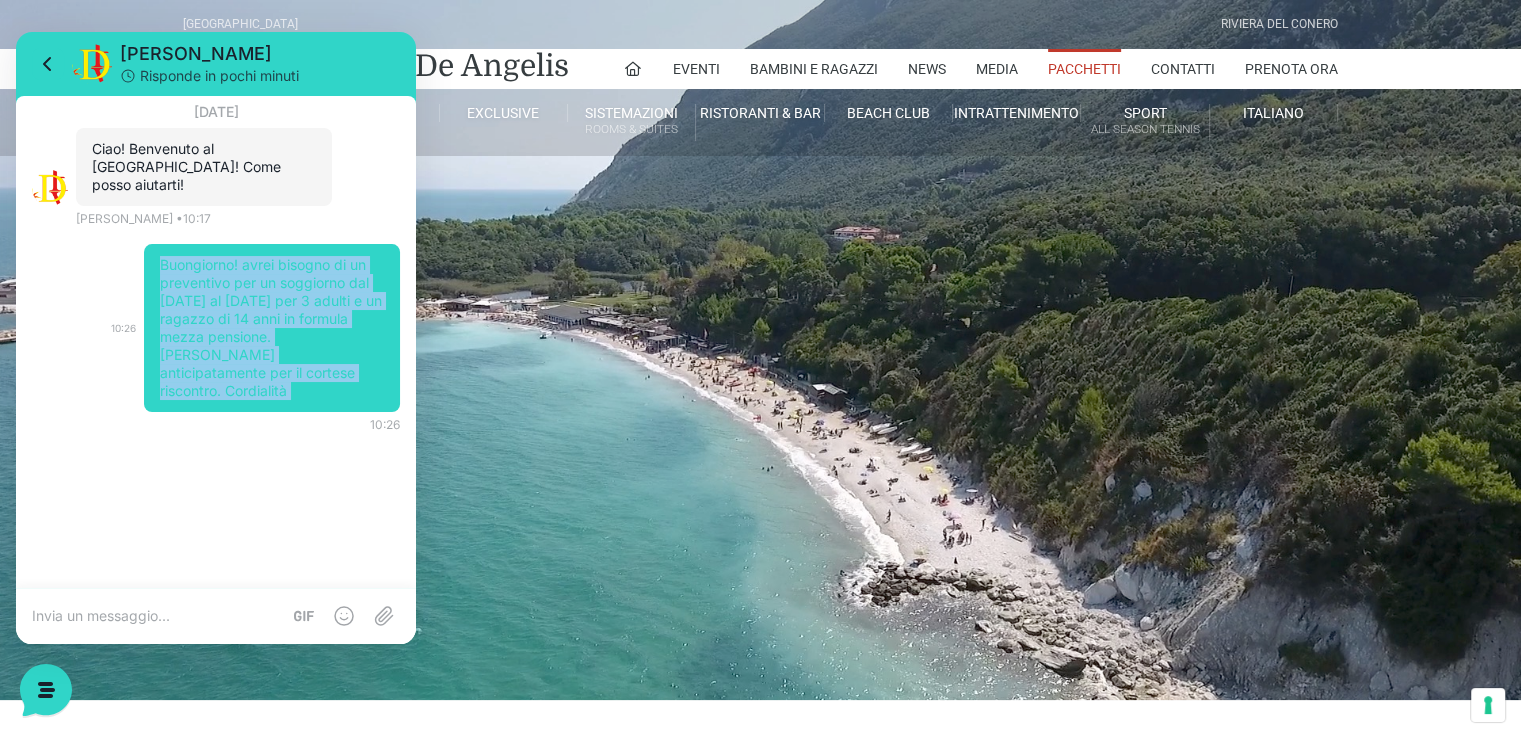 click on "Buongiorno! avrei bisogno di un preventivo per un soggiorno dal [DATE] al [DATE] per 3 adulti e un ragazzo di 14 anni in formula mezza pensione.  [PERSON_NAME] anticipatamente per il cortese riscontro. Cordialità" at bounding box center [272, 328] 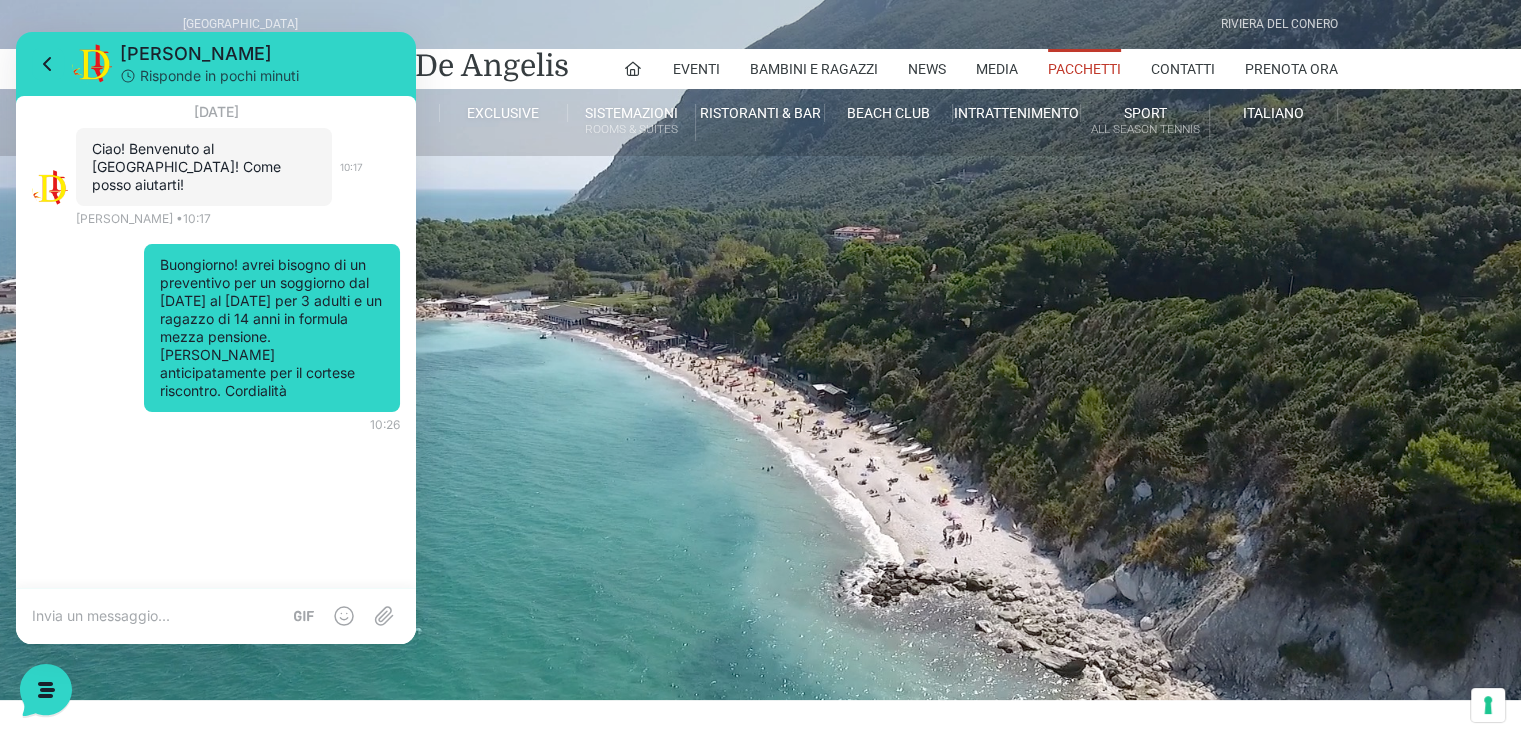 click on "Ciao! Benvenuto al [GEOGRAPHIC_DATA]! Come posso aiutarti!" at bounding box center [204, 167] 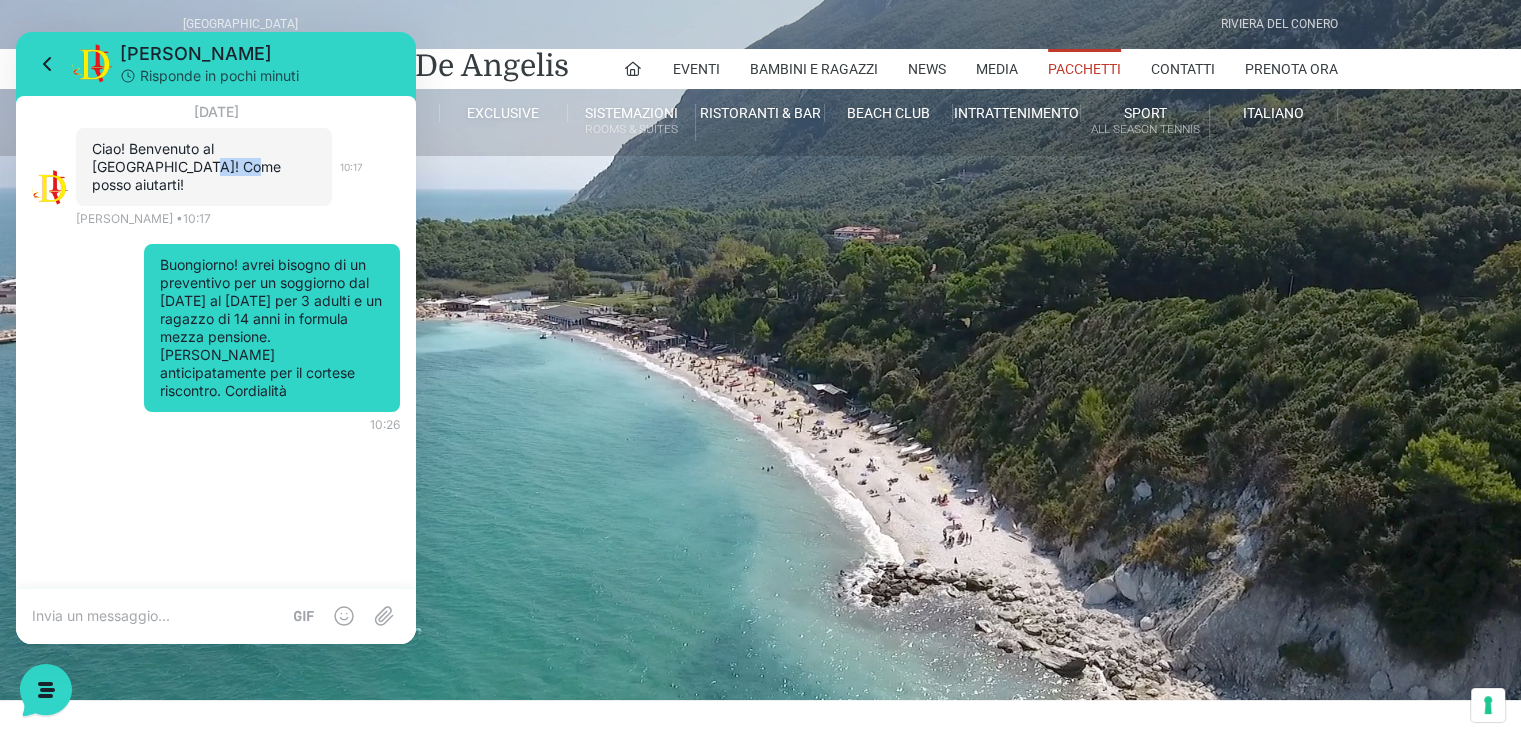 click on "Ciao! Benvenuto al [GEOGRAPHIC_DATA]! Come posso aiutarti!" at bounding box center (204, 167) 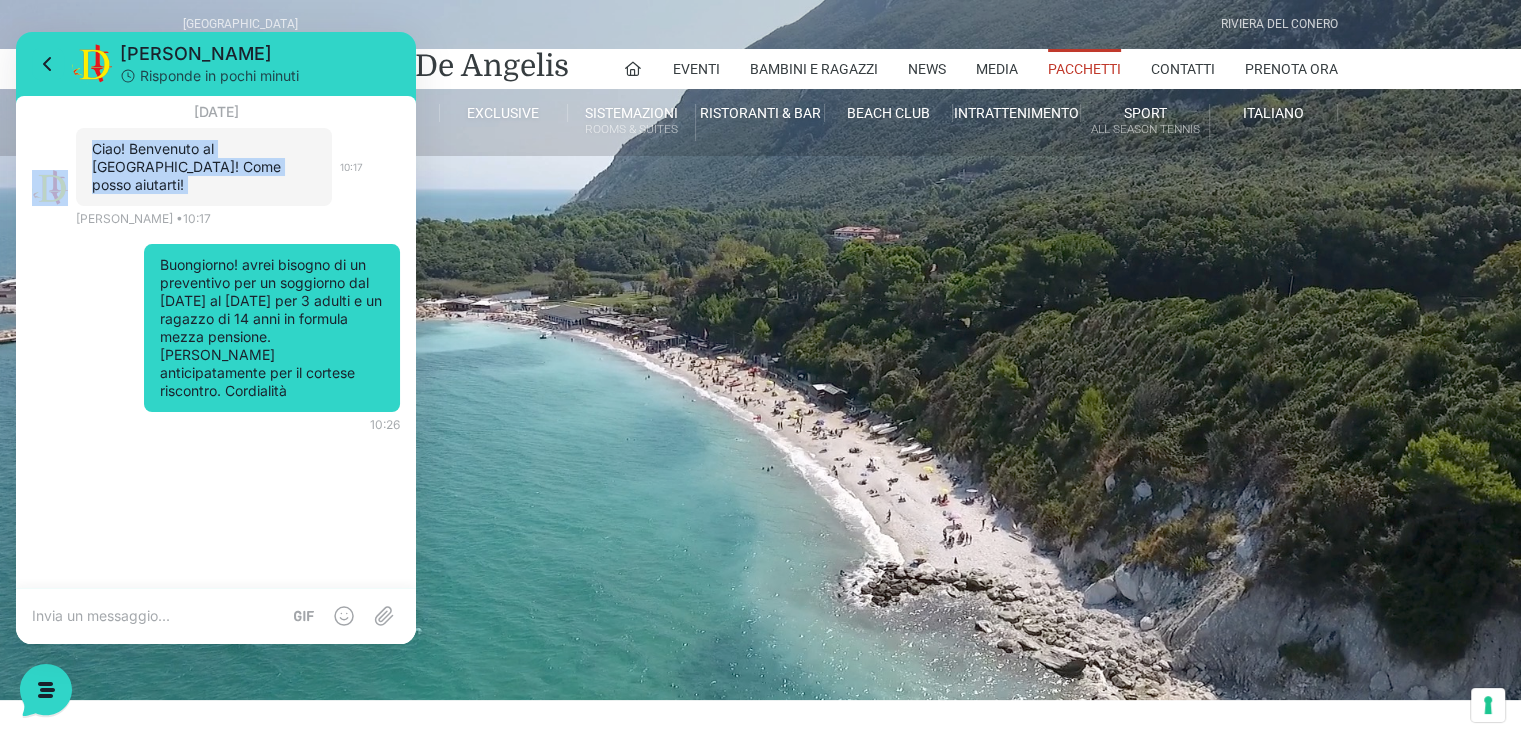 click on "Ciao! Benvenuto al [GEOGRAPHIC_DATA]! Come posso aiutarti!" at bounding box center (204, 167) 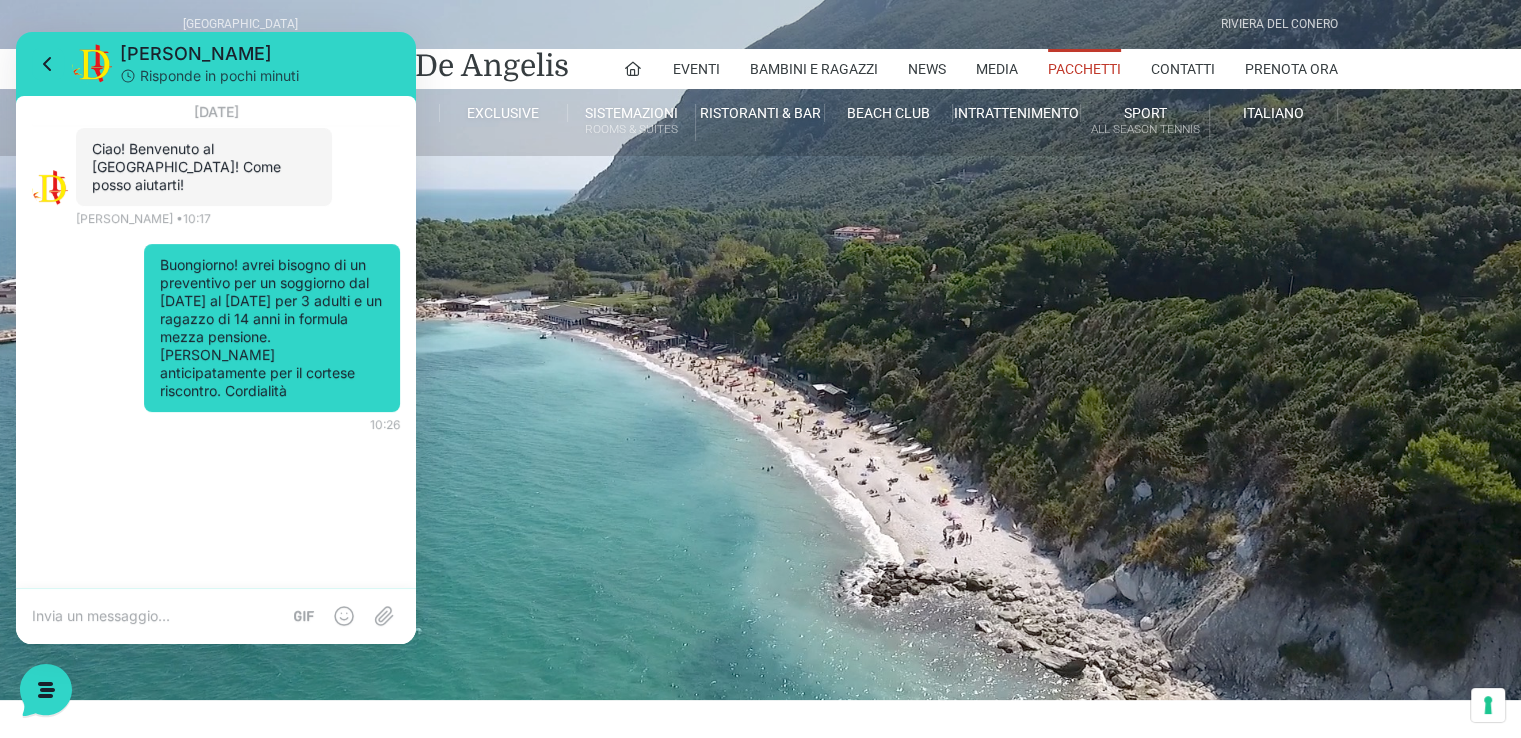 click on "Jerry Risponde in pochi minuti" at bounding box center (216, 64) 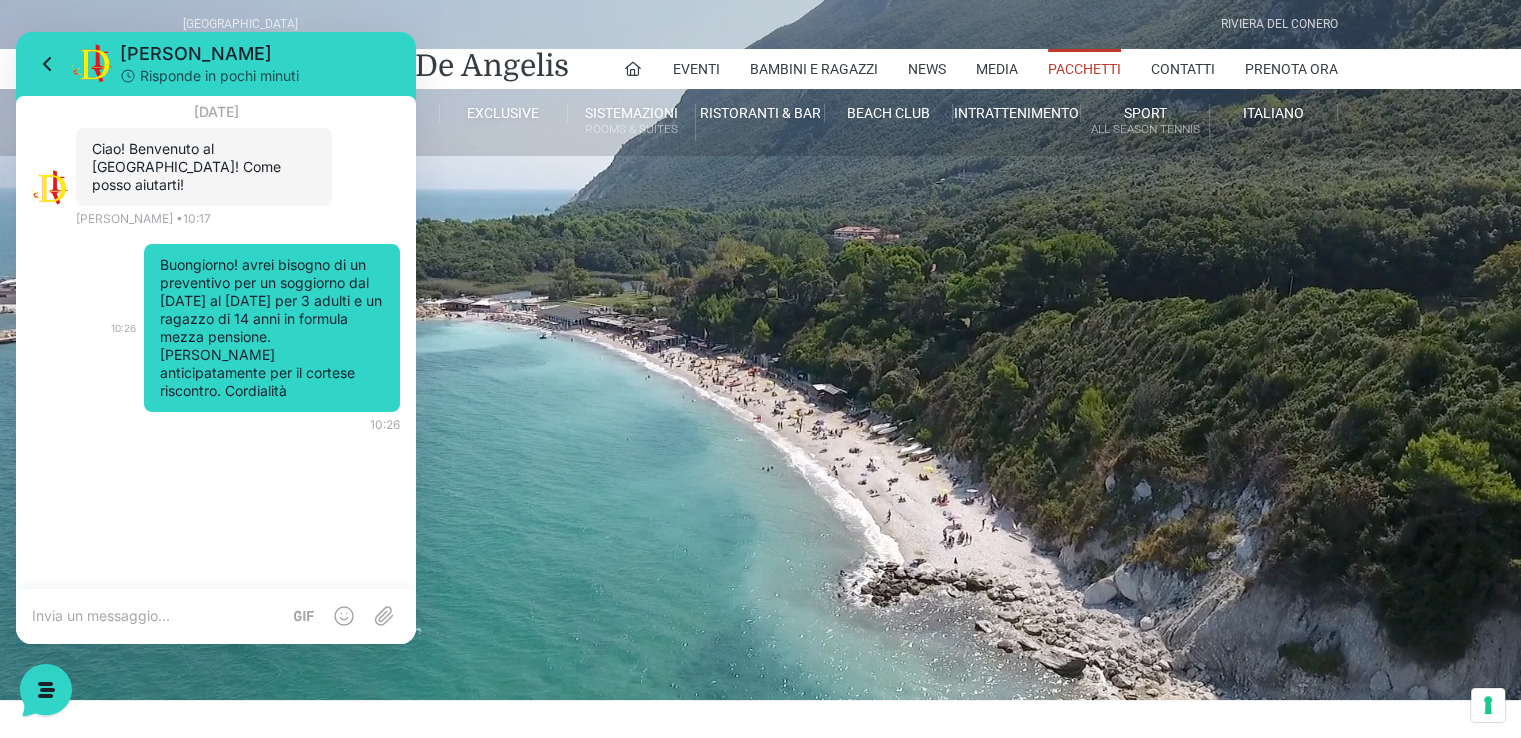 click on "Buongiorno! avrei bisogno di un preventivo per un soggiorno dal [DATE] al [DATE] per 3 adulti e un ragazzo di 14 anni in formula mezza pensione.  [PERSON_NAME] anticipatamente per il cortese riscontro. Cordialità" at bounding box center (272, 328) 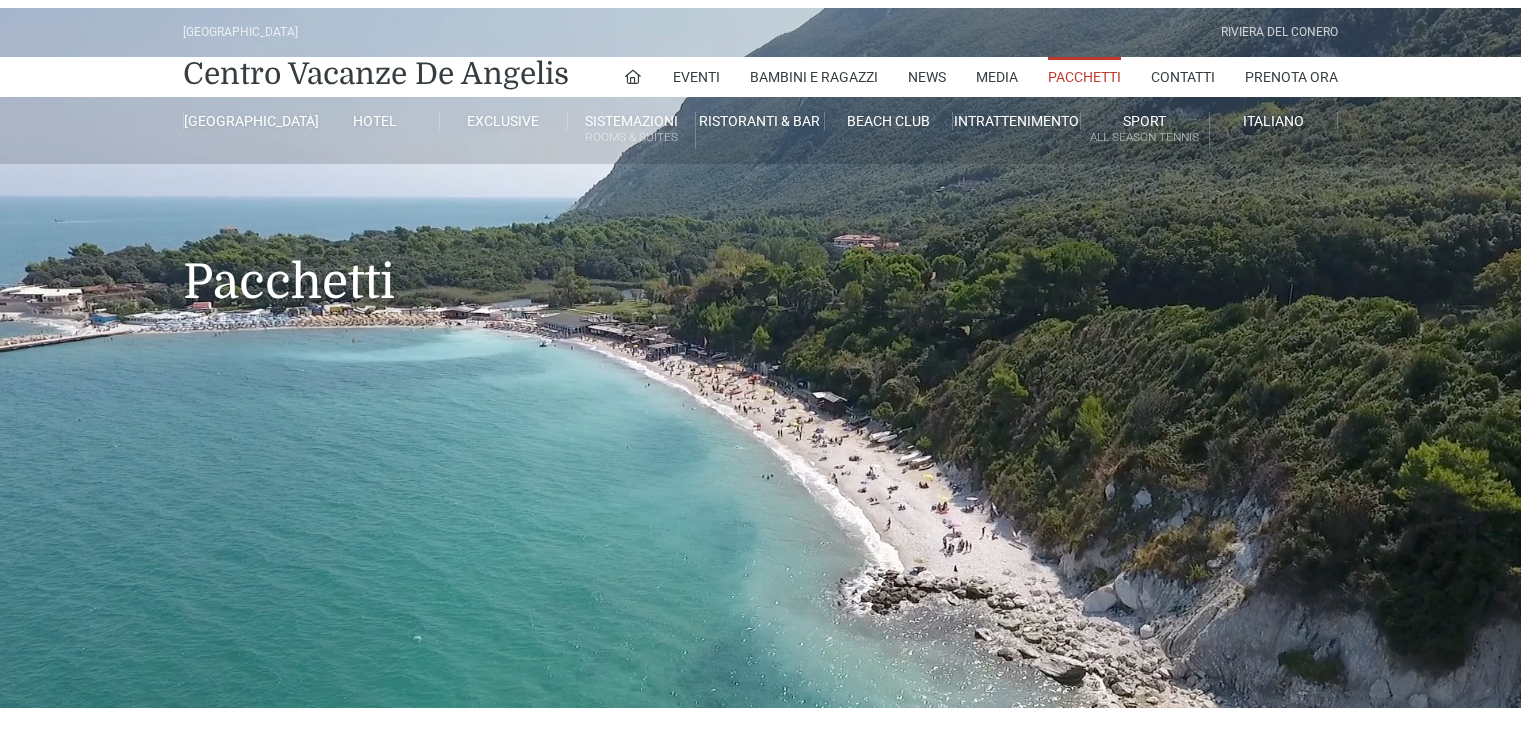 scroll, scrollTop: 0, scrollLeft: 0, axis: both 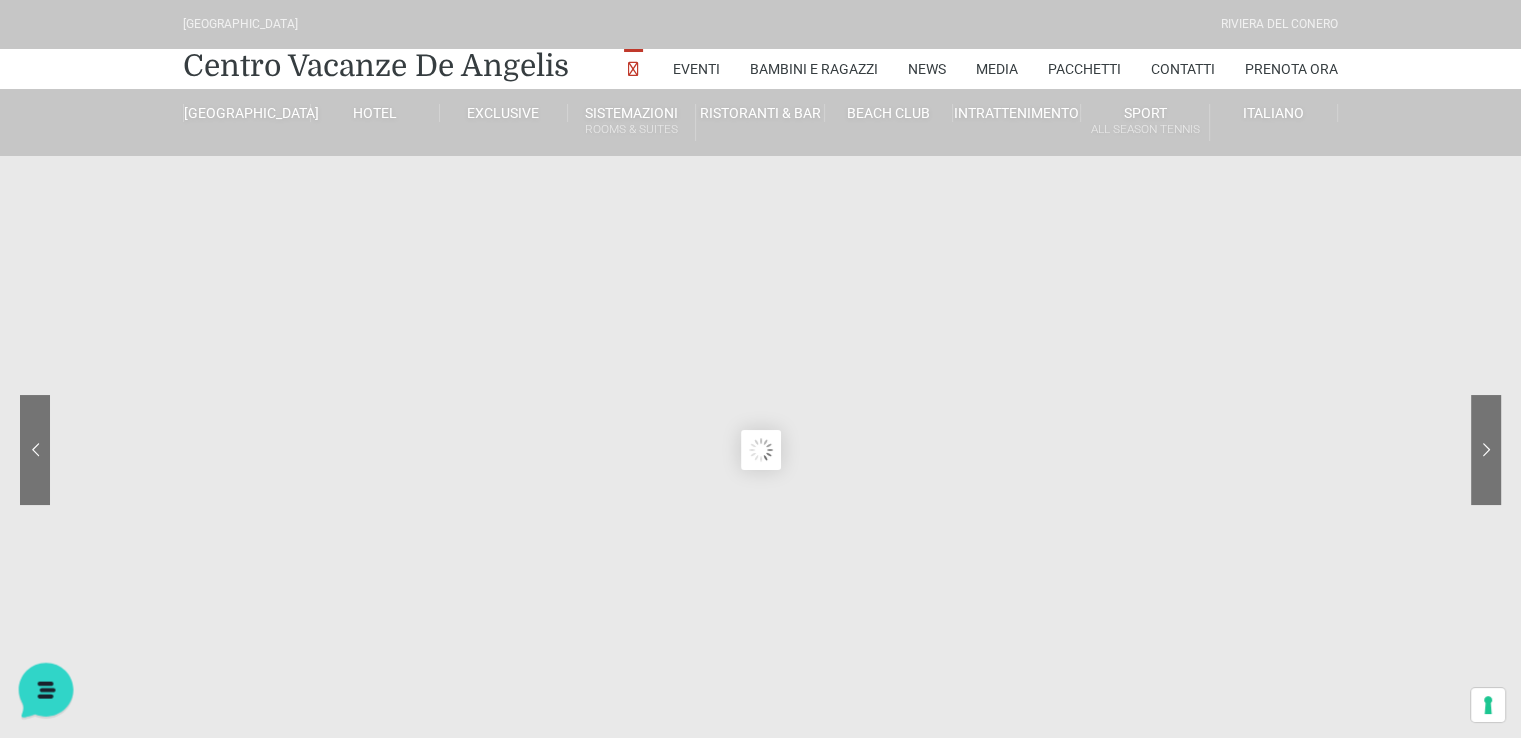click 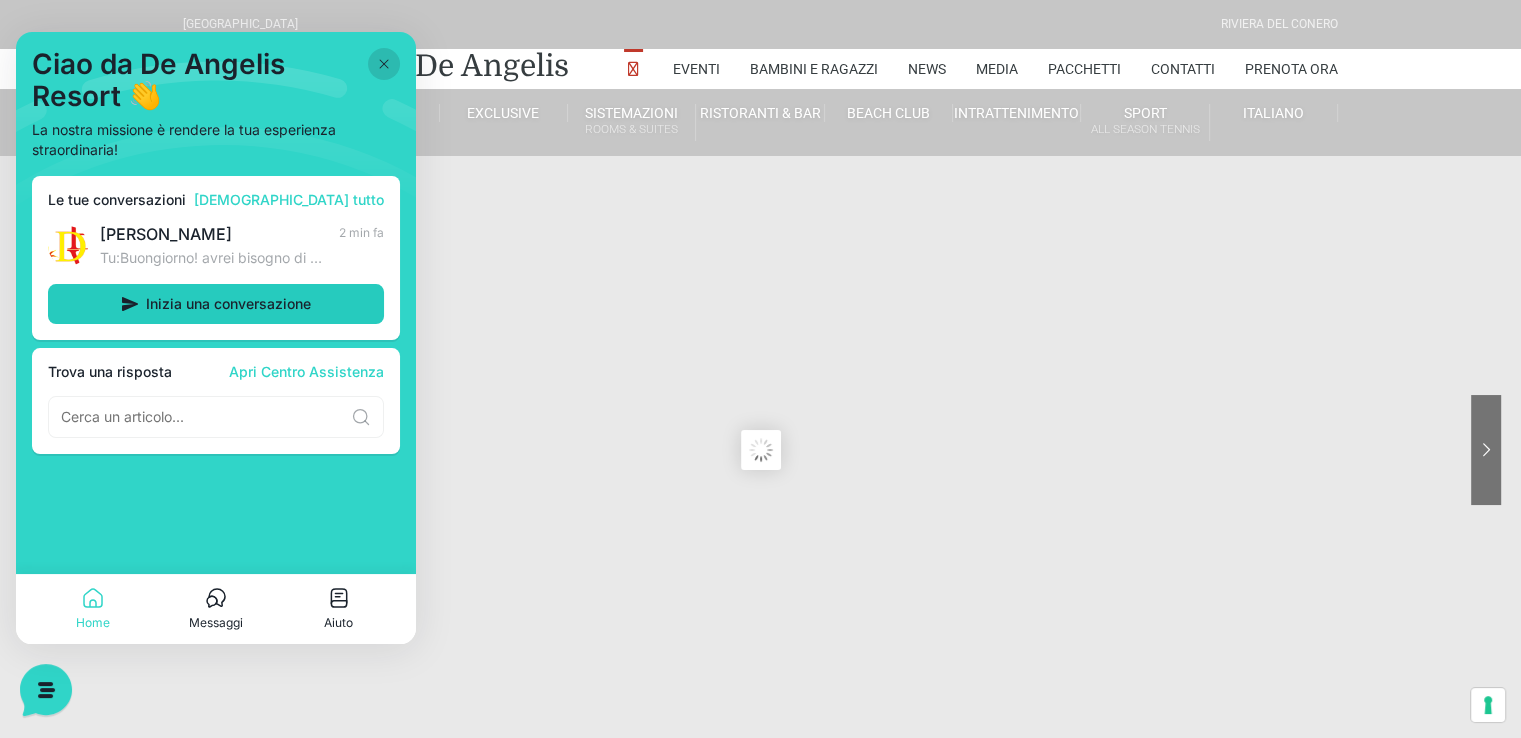 click on "Inizia una conversazione" at bounding box center [228, 304] 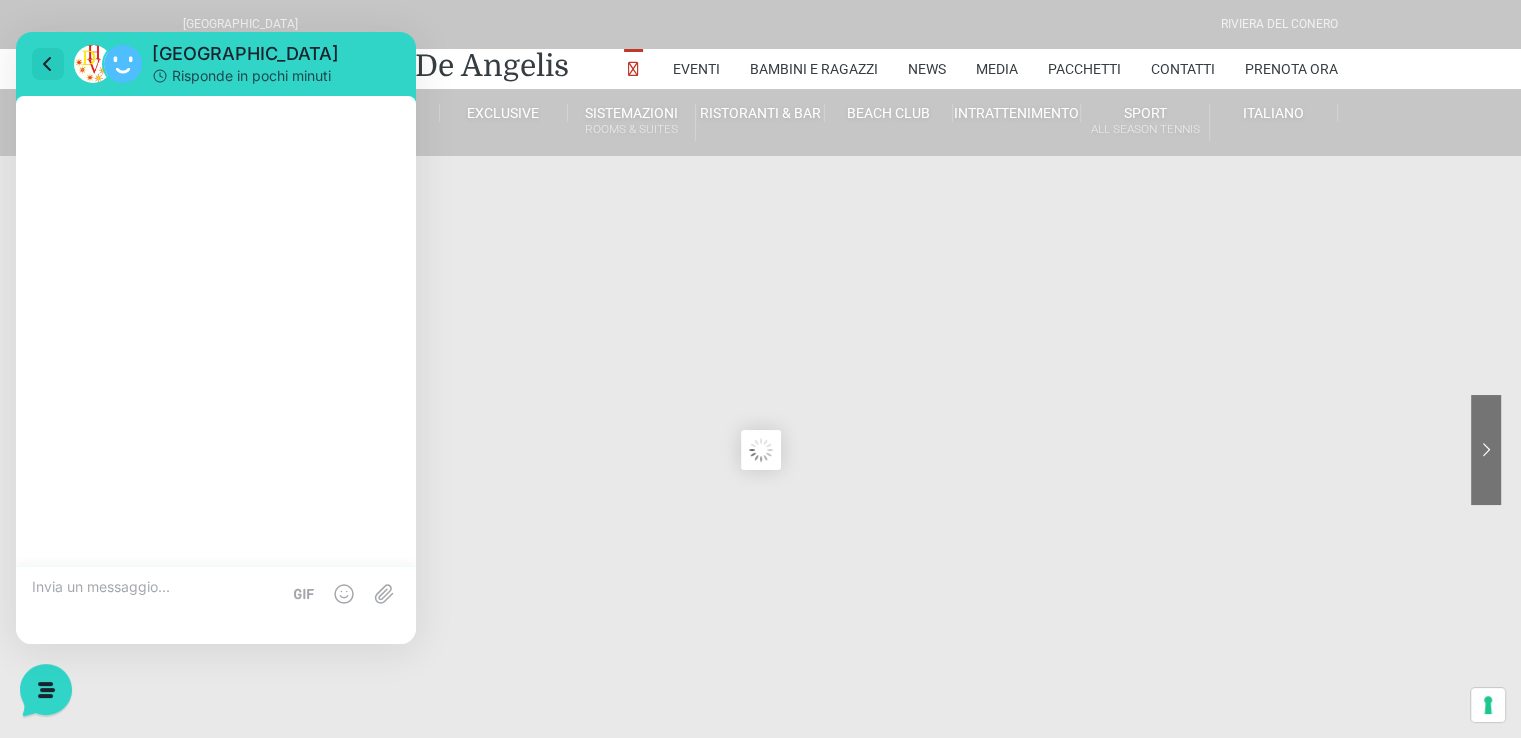 click 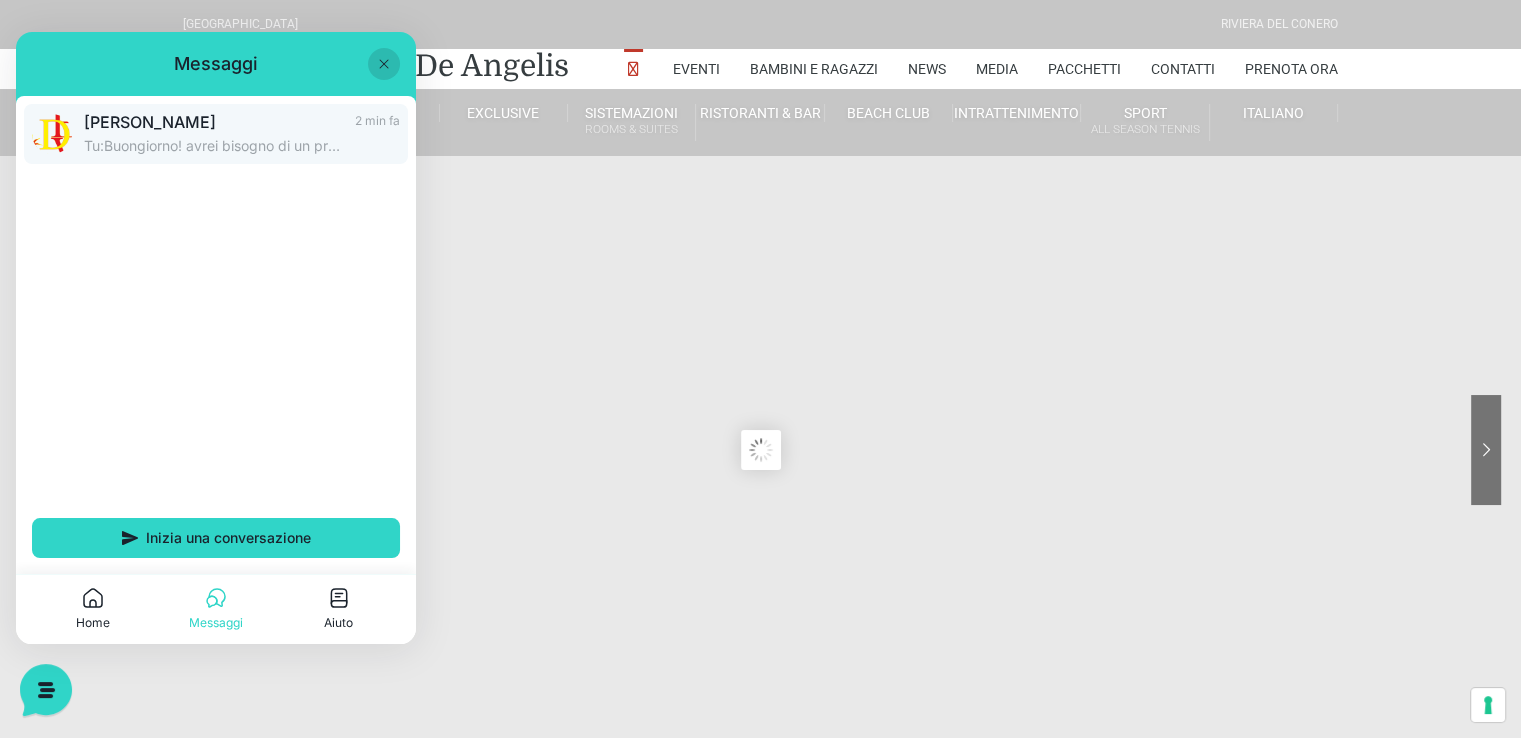 click on "Tu:  Buongiorno! avrei bisogno di un preventivo per un soggiorno dal [DATE] al [DATE] per 3 adulti e un ragazzo di 14 anni in formula mezza pensione. [GEOGRAPHIC_DATA]" at bounding box center [213, 146] 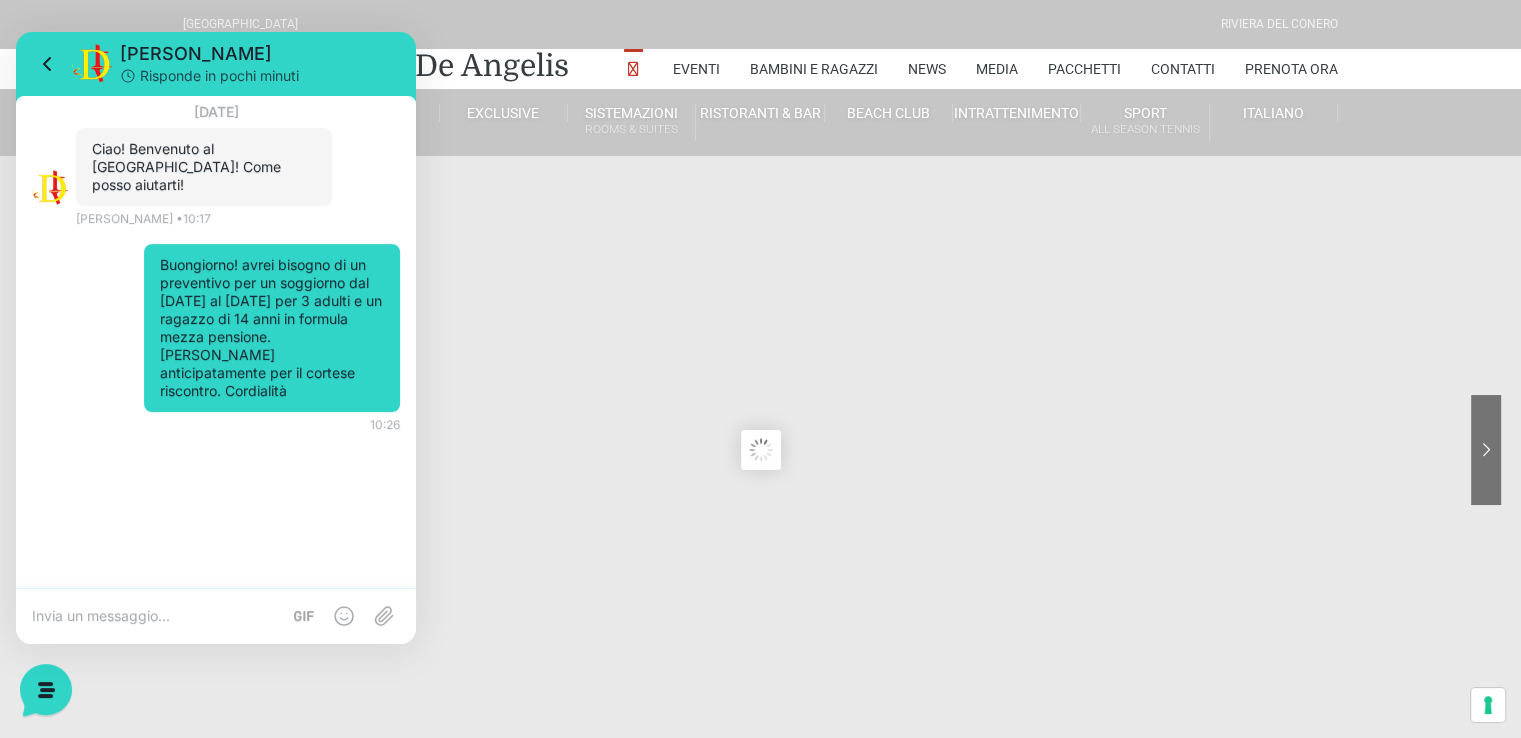 drag, startPoint x: 754, startPoint y: 446, endPoint x: 788, endPoint y: 399, distance: 58.00862 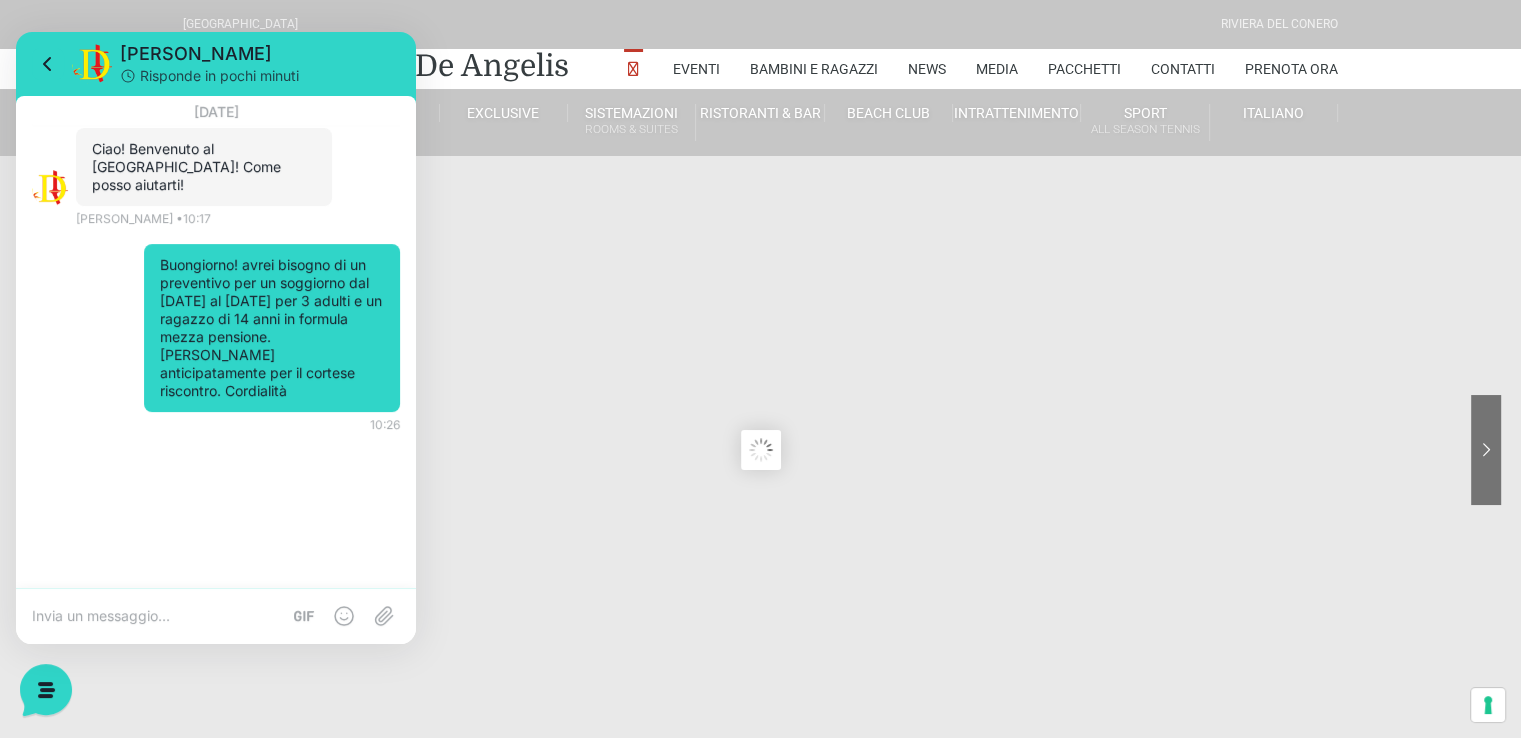click at bounding box center (760, 450) 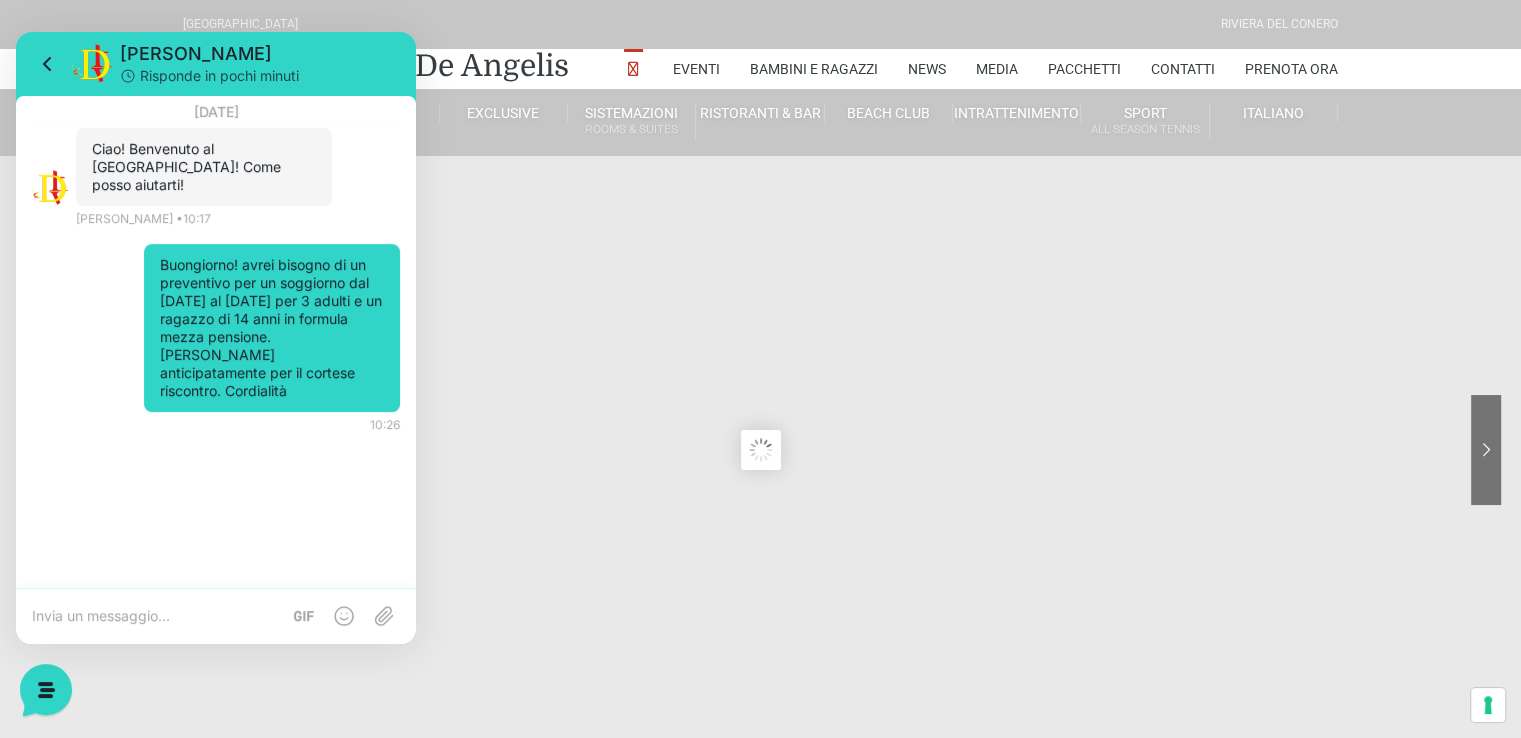 click 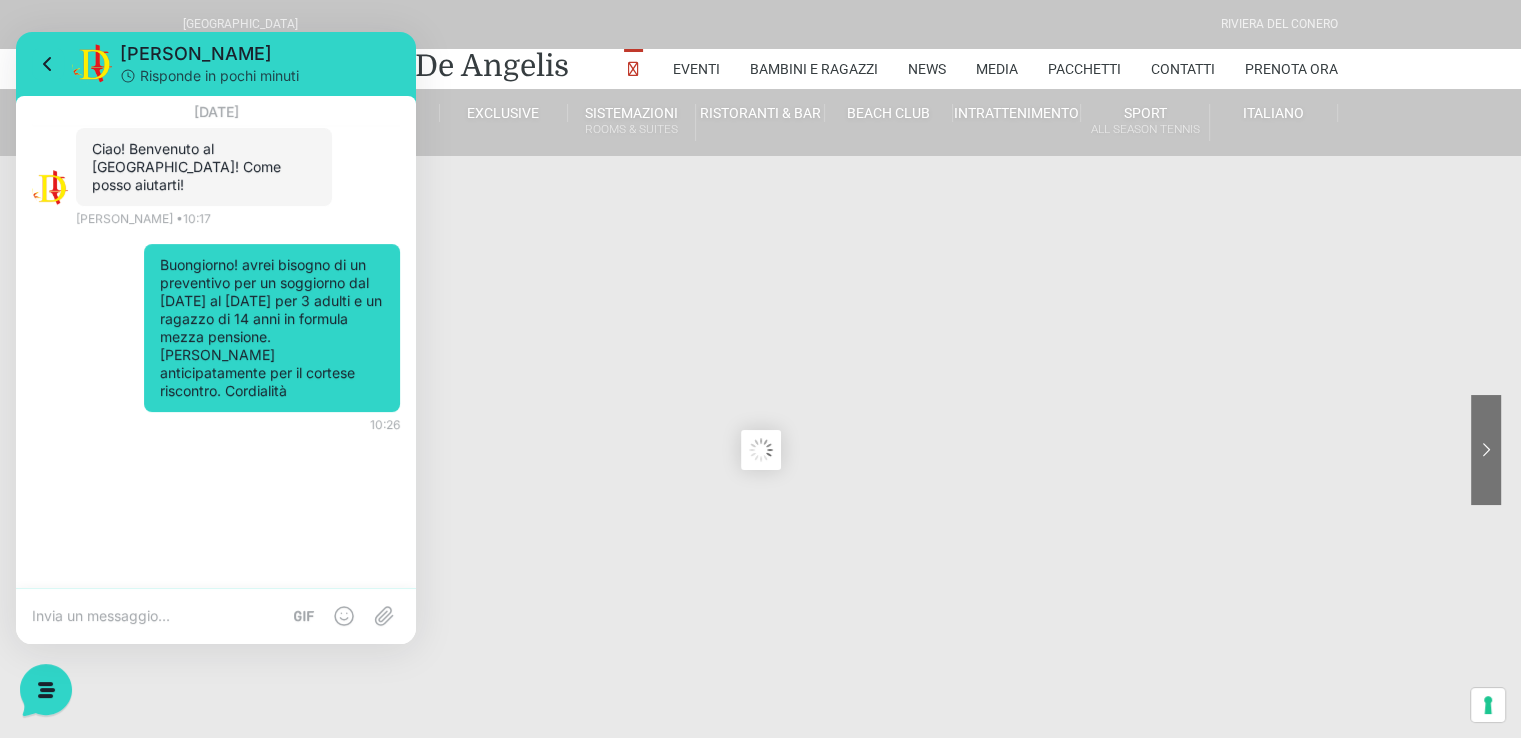 drag, startPoint x: 649, startPoint y: 585, endPoint x: 741, endPoint y: 10, distance: 582.3135 